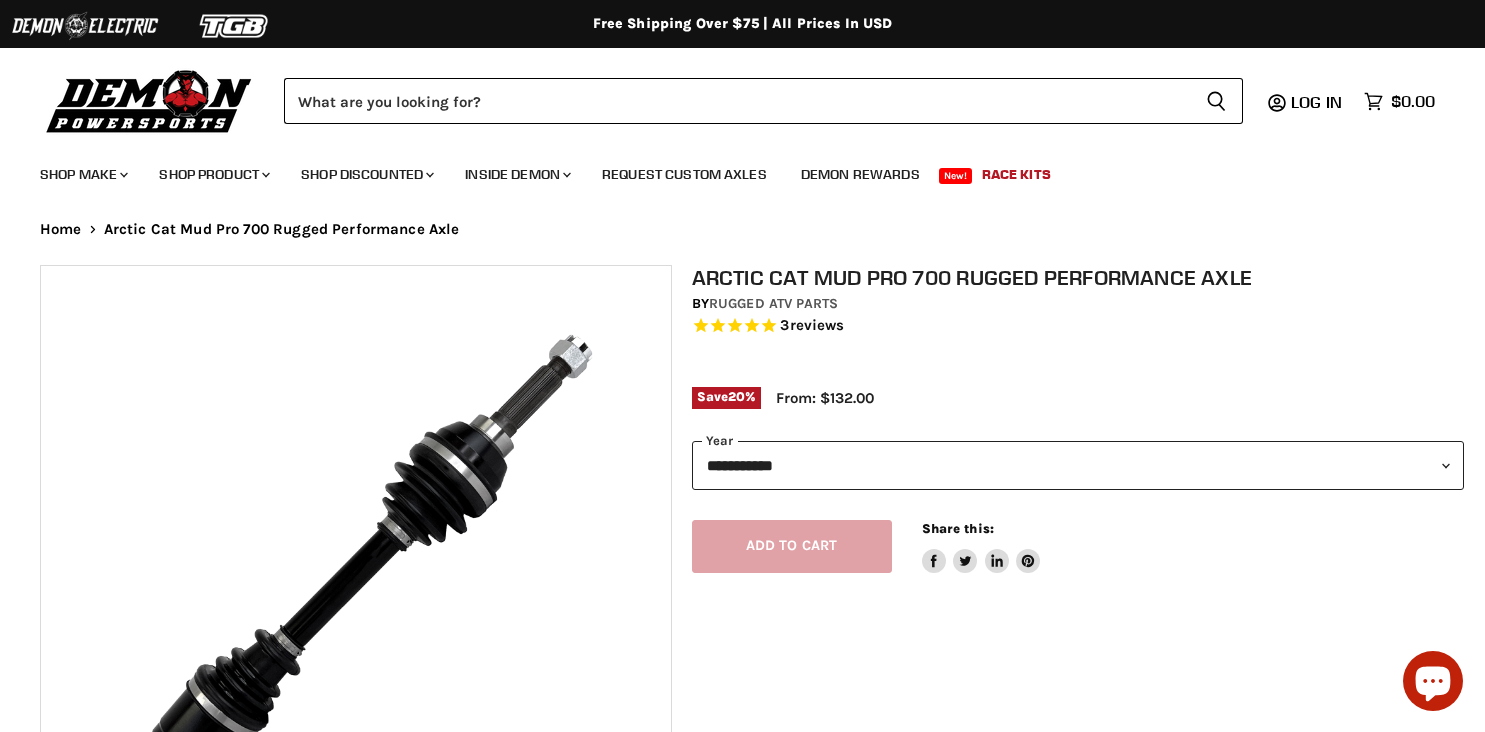 select on "******" 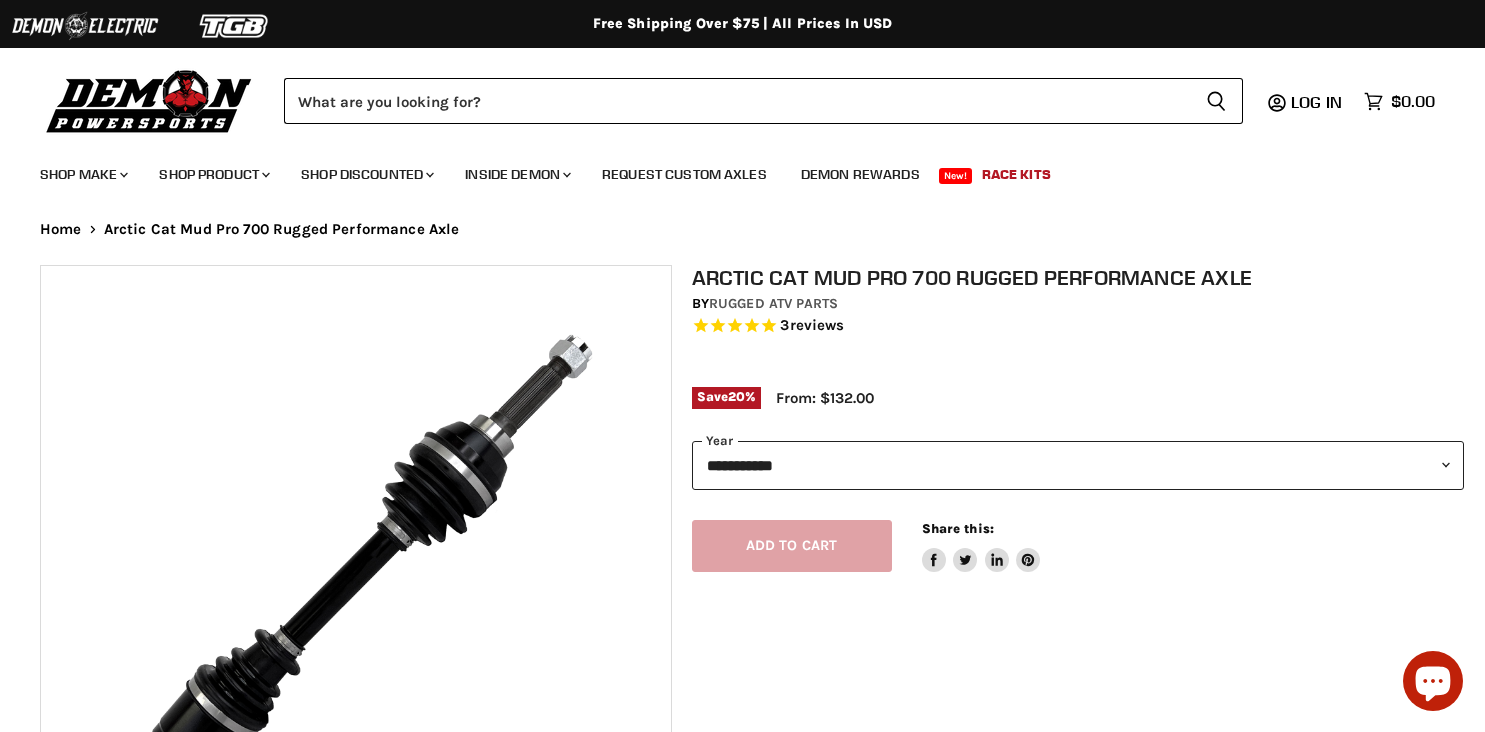 scroll, scrollTop: 0, scrollLeft: 0, axis: both 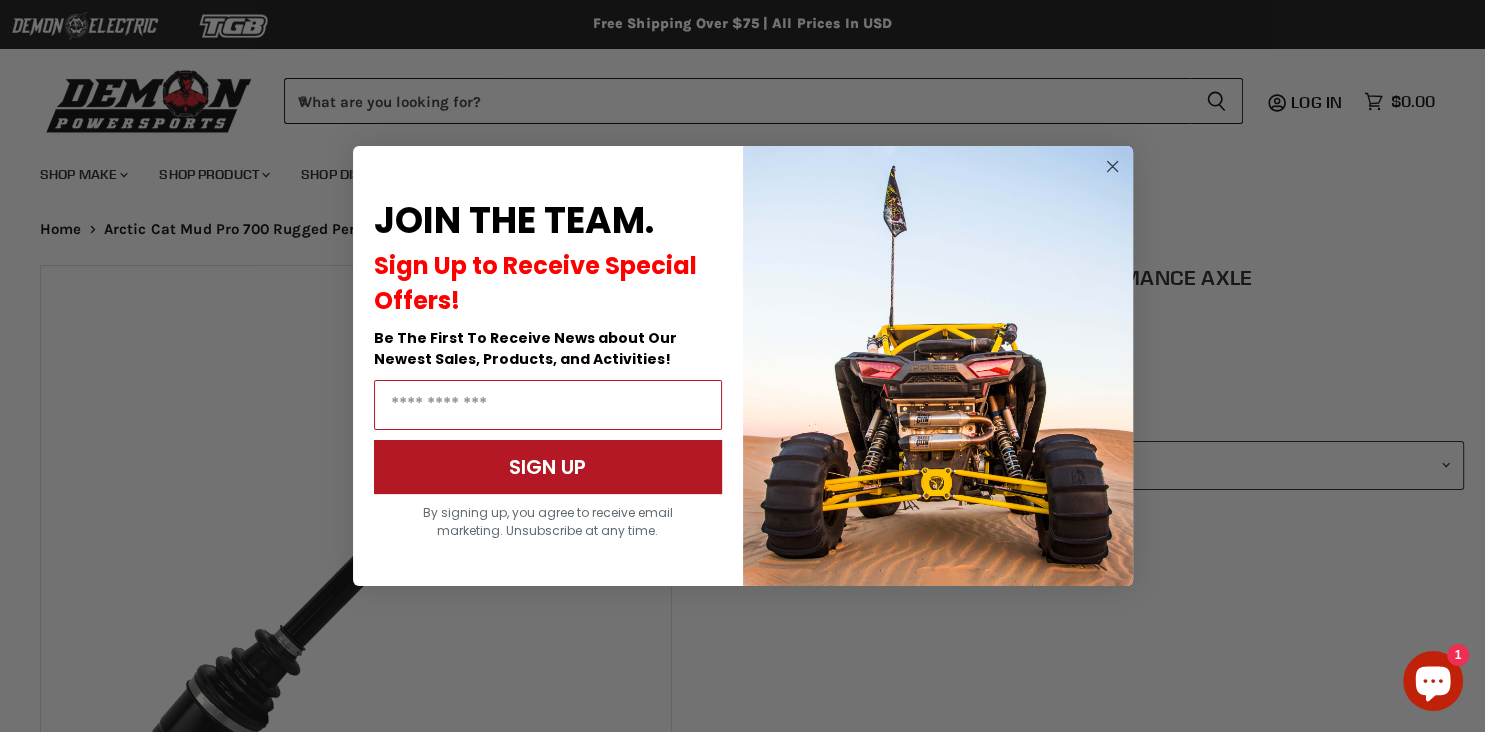 click 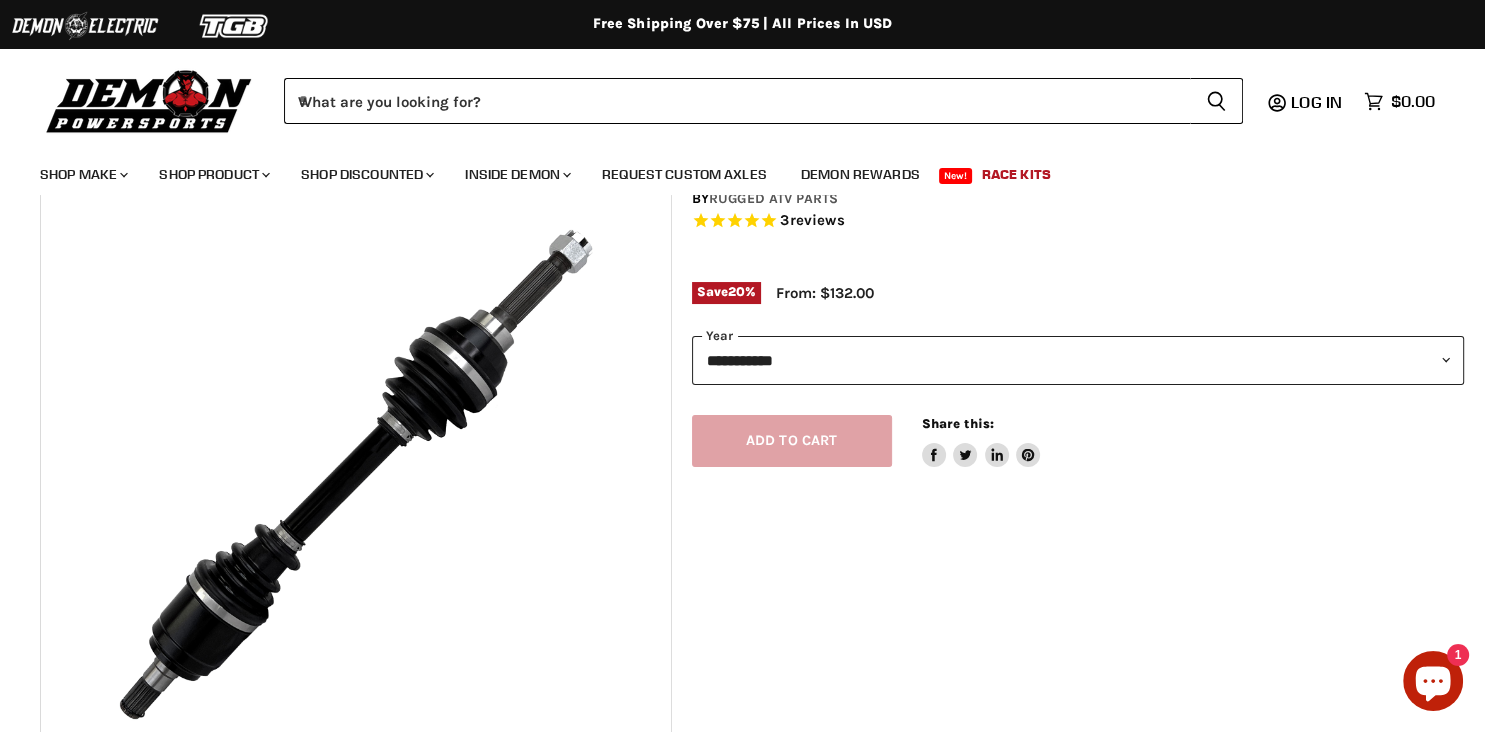 scroll, scrollTop: 0, scrollLeft: 0, axis: both 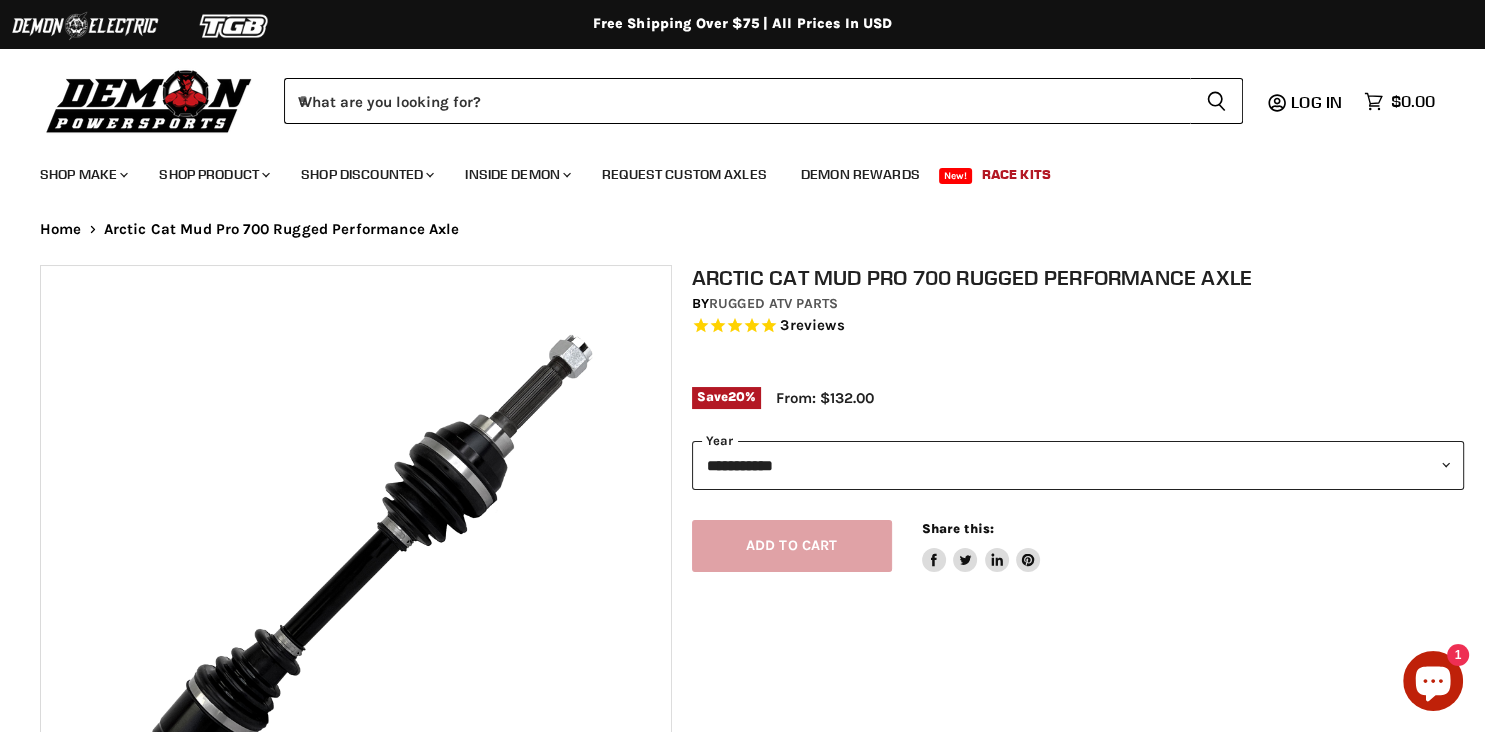 click on "**********" at bounding box center [1078, 465] 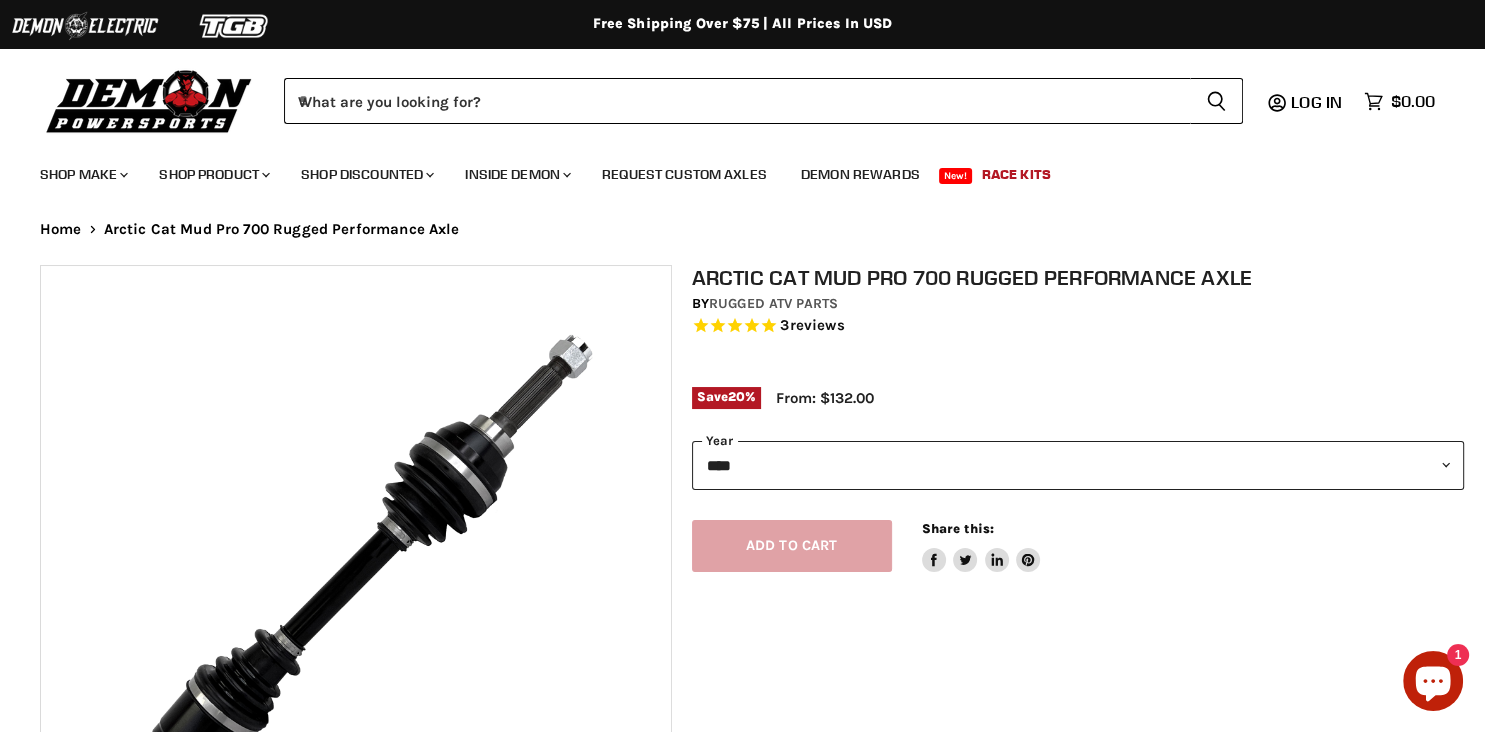 click on "****" at bounding box center (0, 0) 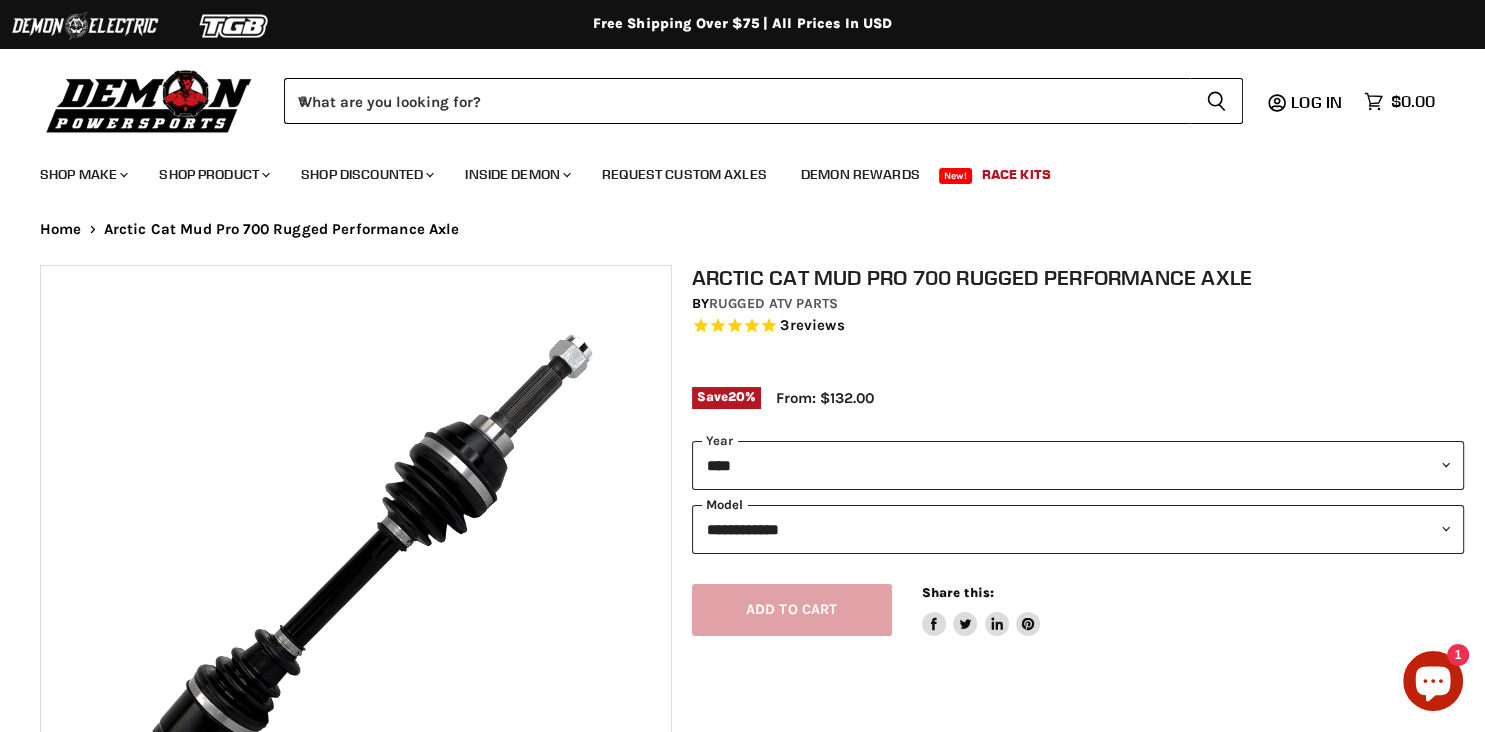 click on "**********" at bounding box center (1078, 529) 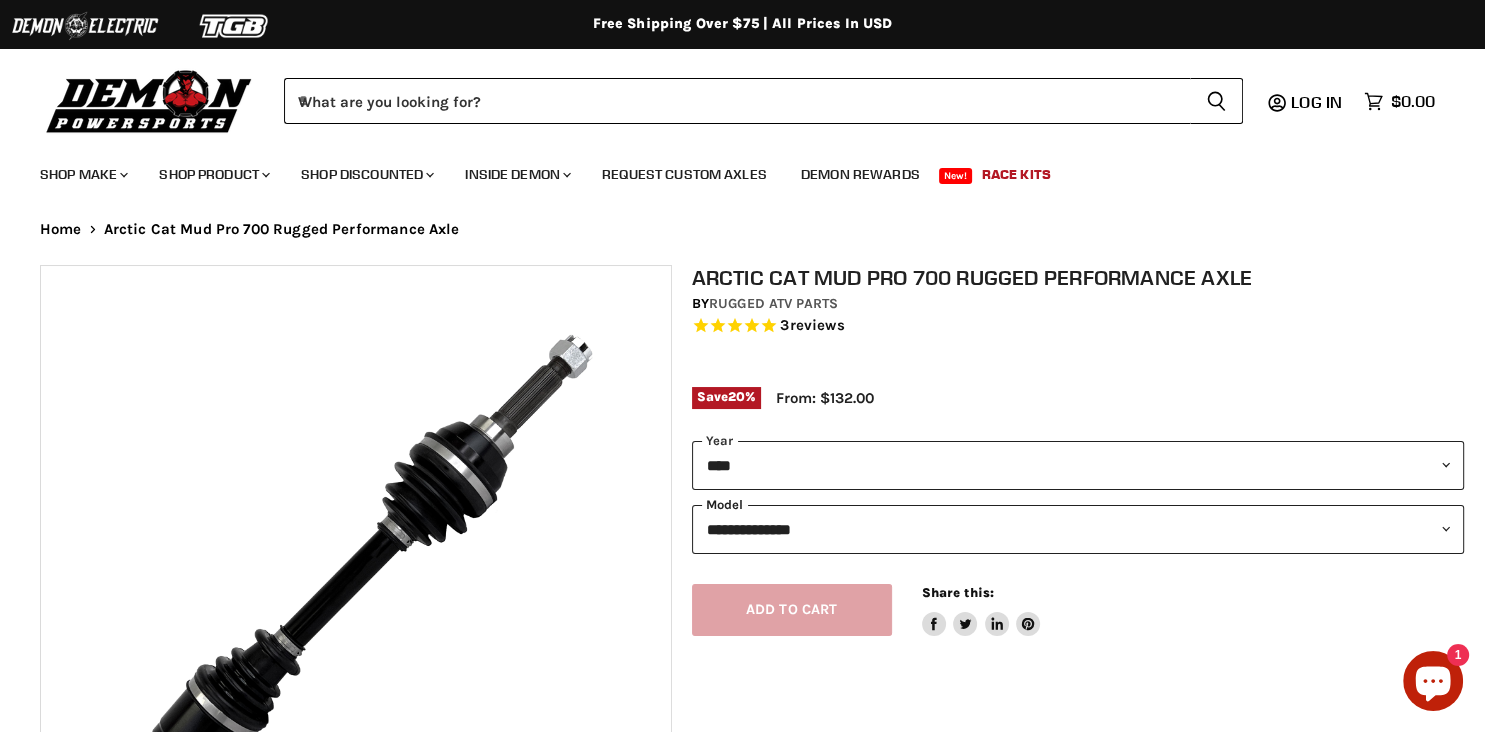 click on "**********" at bounding box center (0, 0) 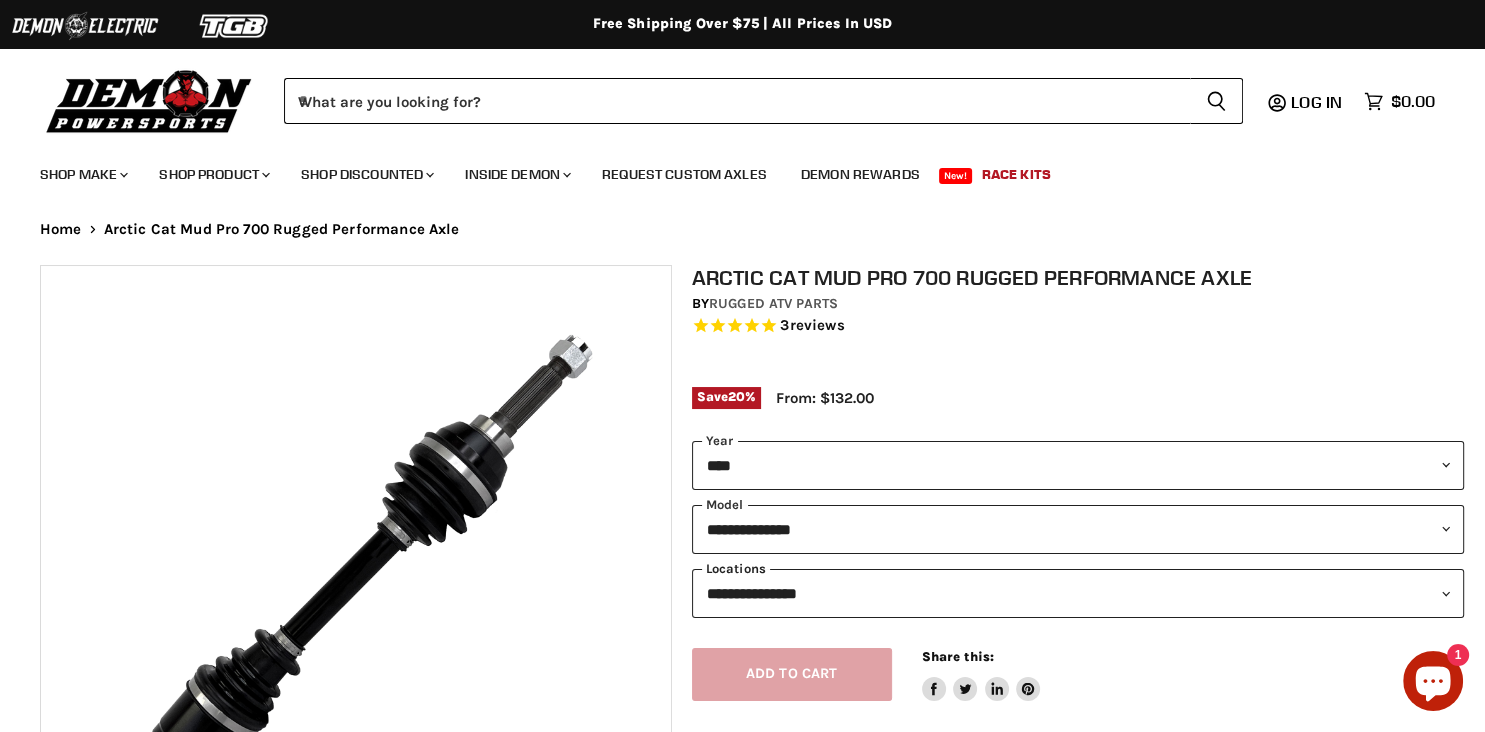 select on "**********" 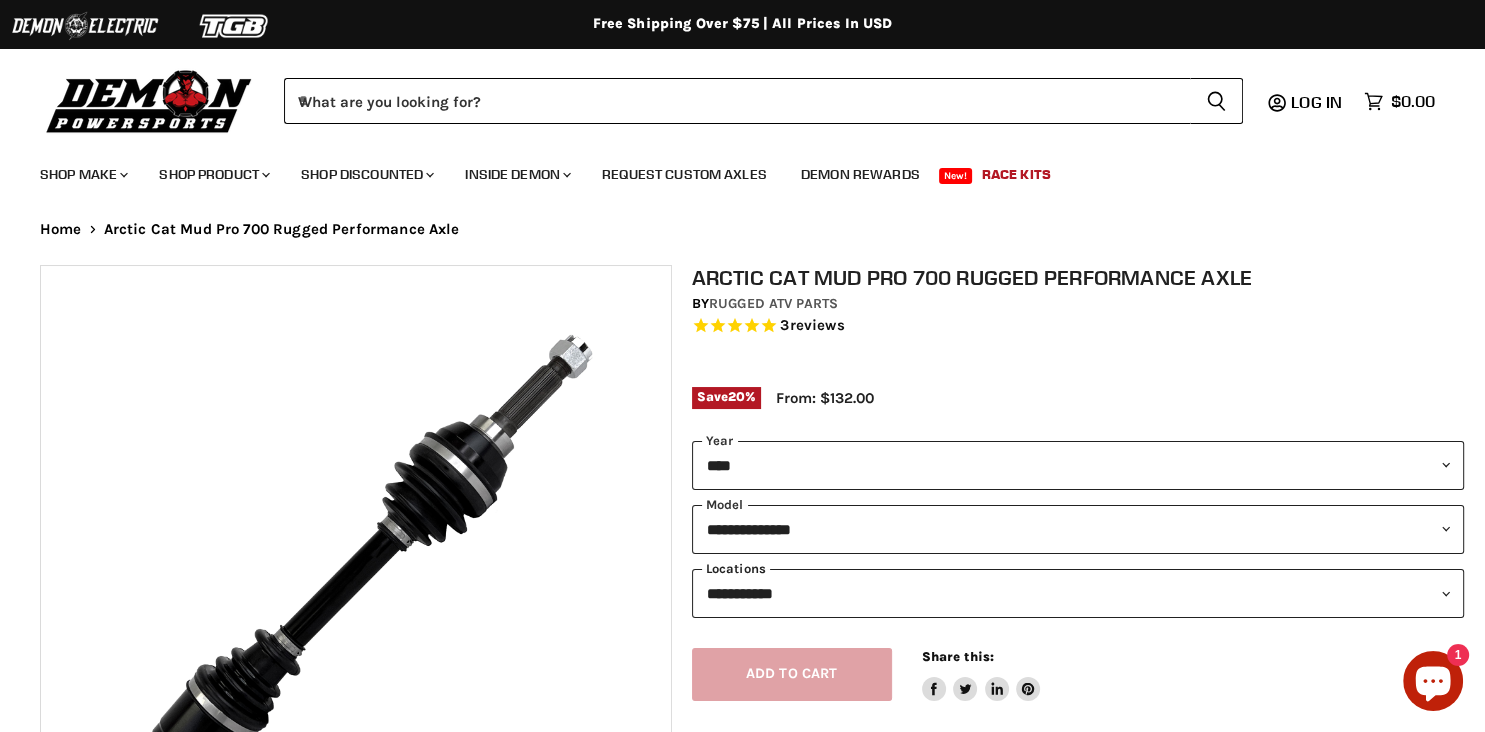 click on "**********" at bounding box center (0, 0) 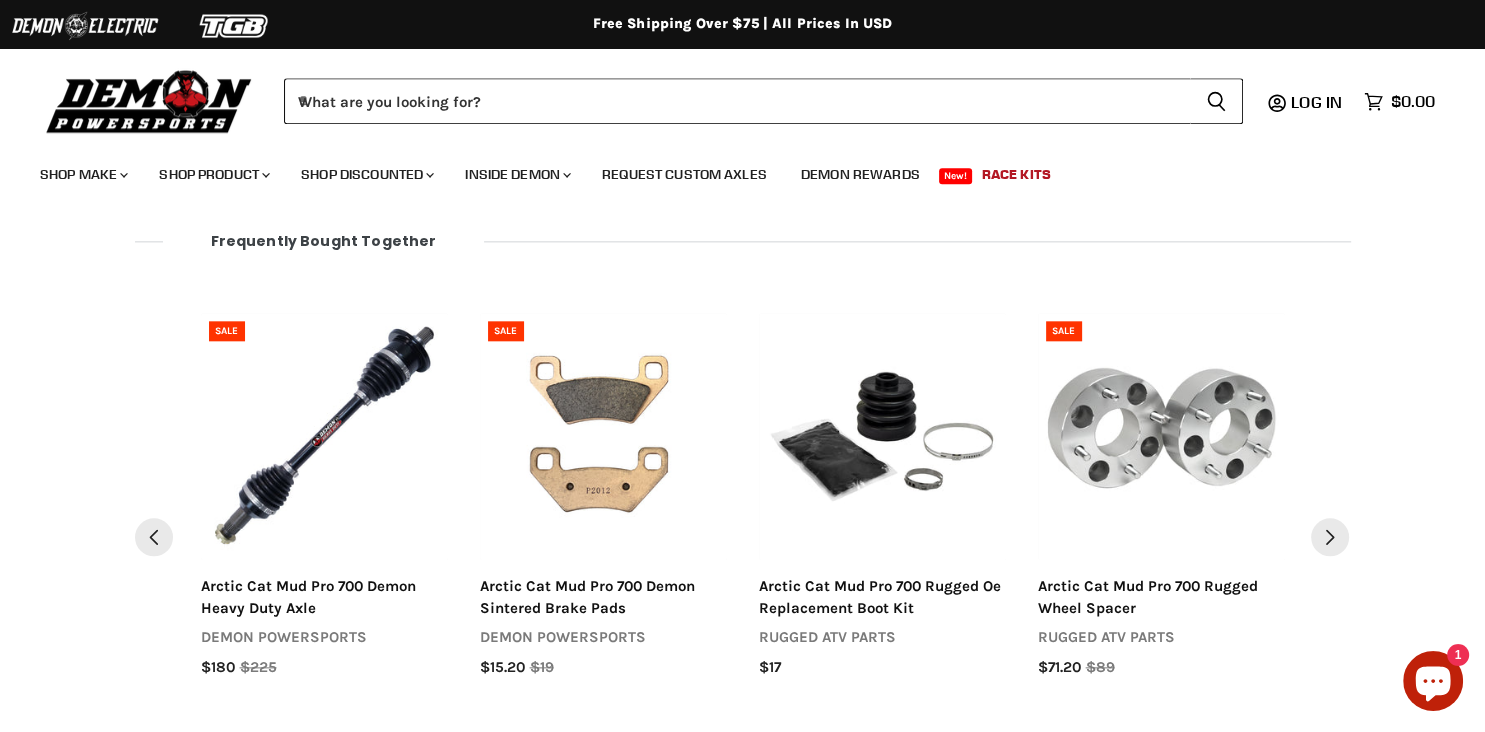 scroll, scrollTop: 2217, scrollLeft: 0, axis: vertical 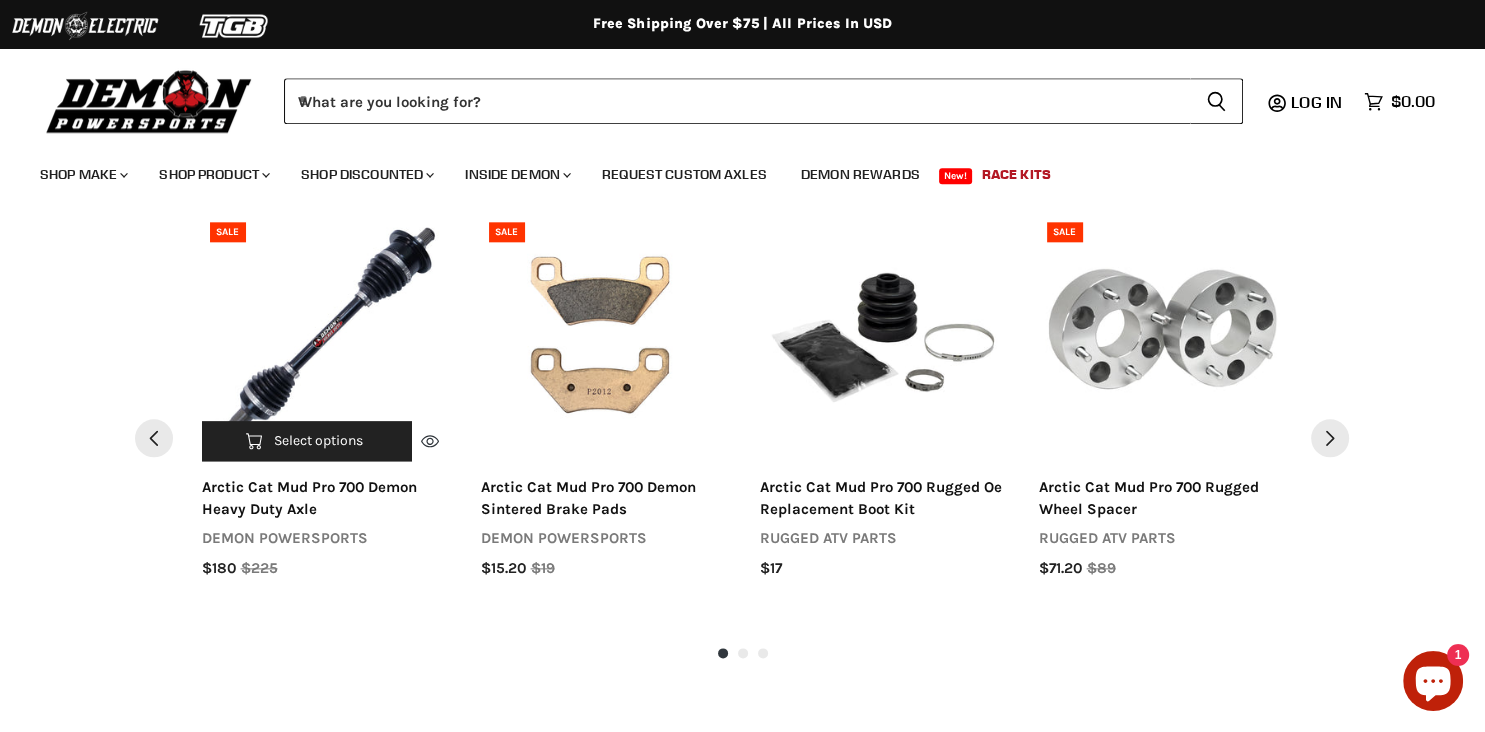 click on "arctic cat mud pro 700 demon heavy duty axle" at bounding box center (325, 498) 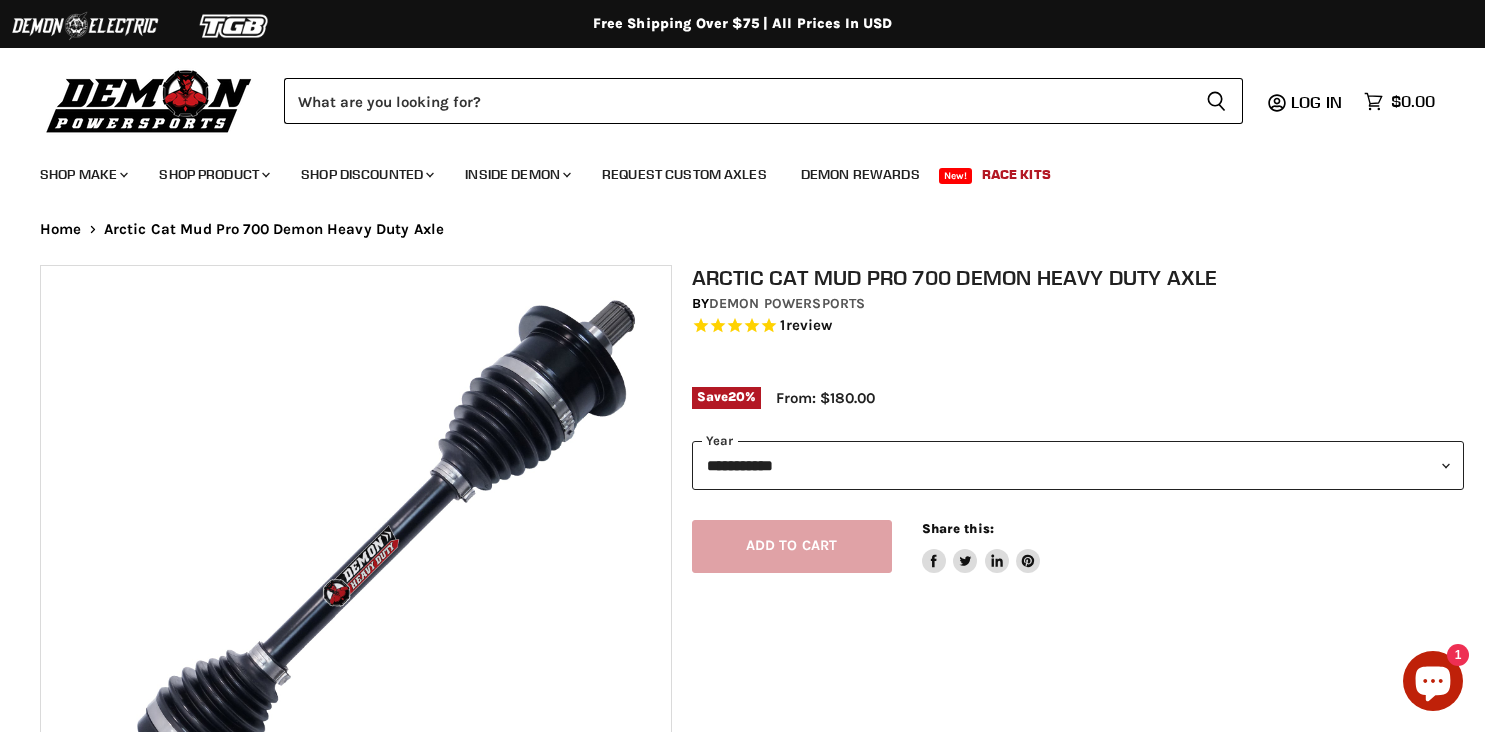 select on "******" 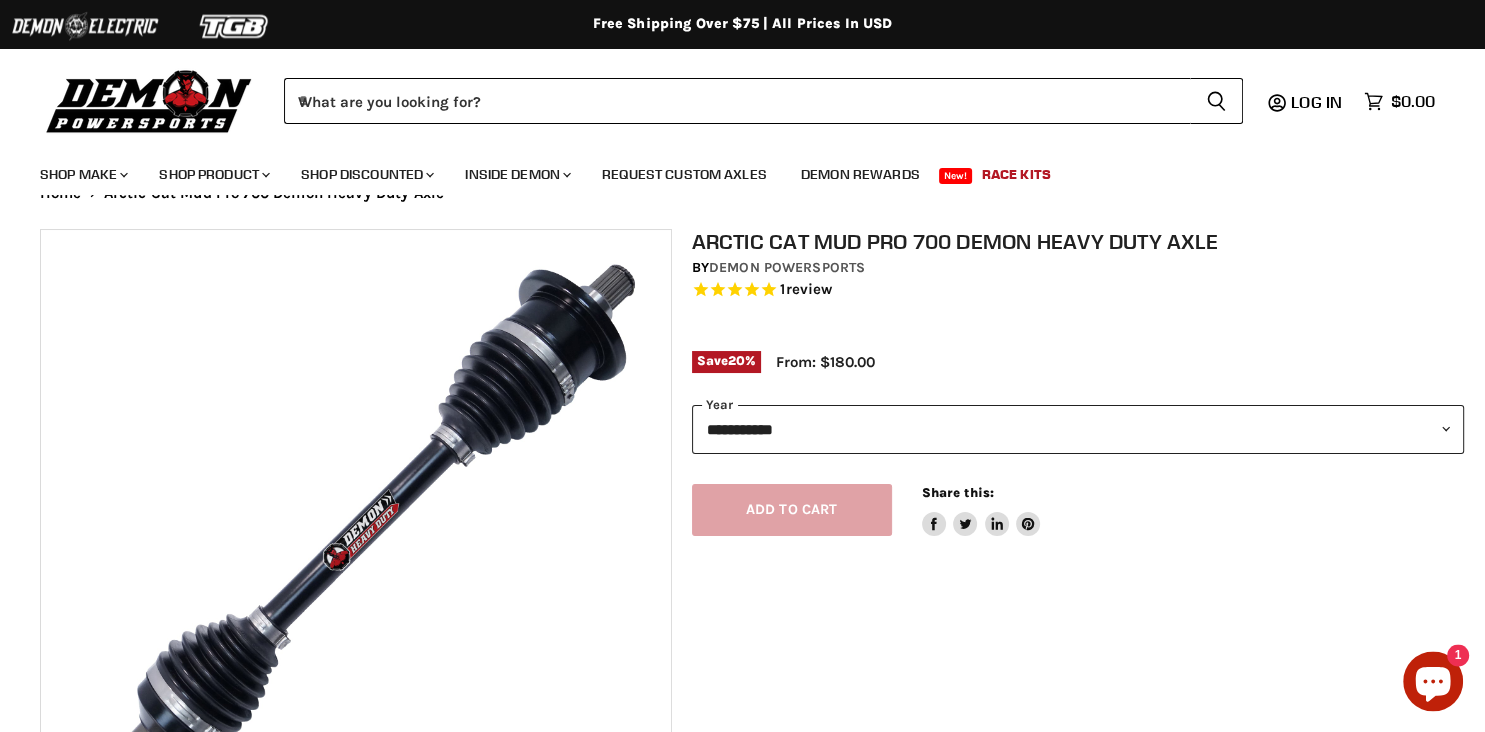 scroll, scrollTop: 0, scrollLeft: 0, axis: both 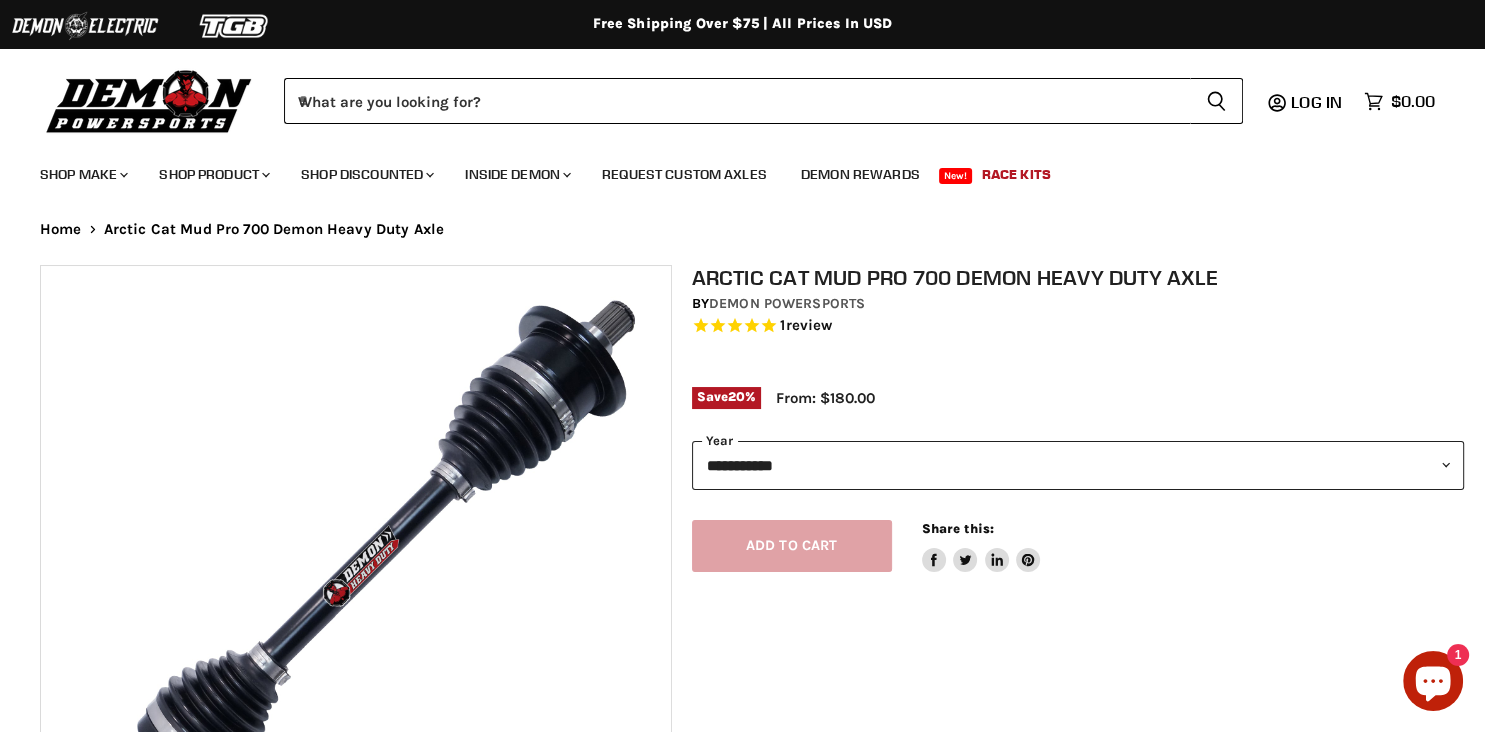 click on "**********" at bounding box center [1078, 465] 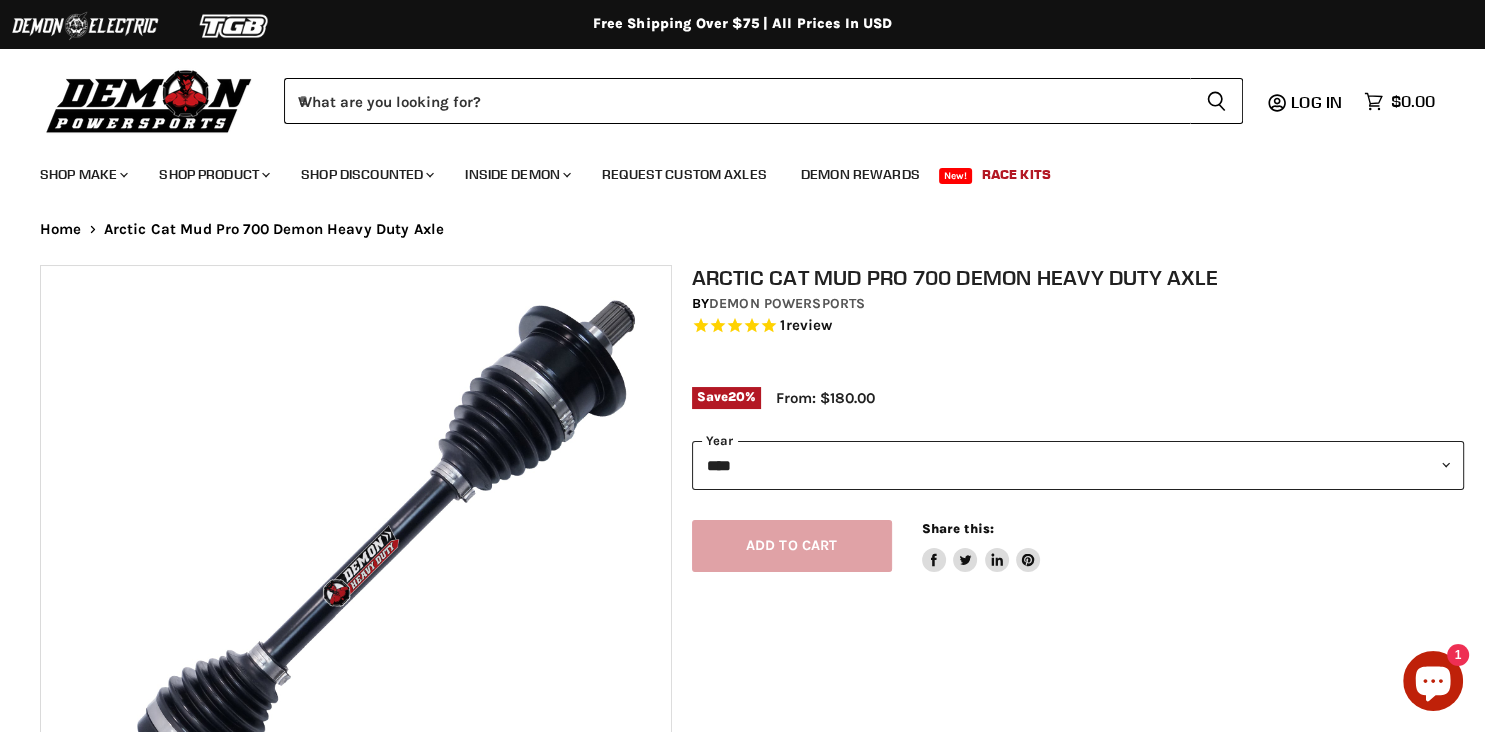 click on "****" at bounding box center [0, 0] 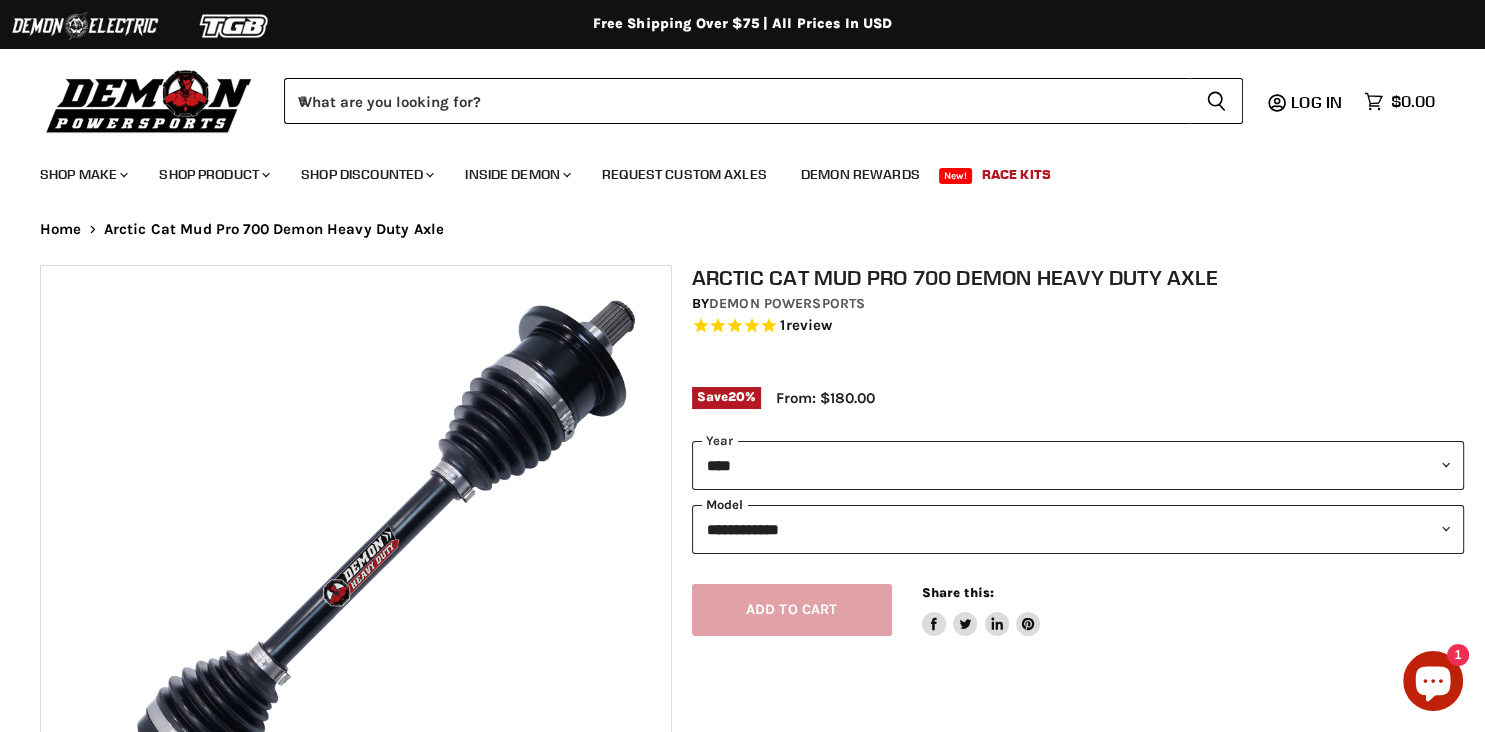 click on "**********" at bounding box center (1078, 529) 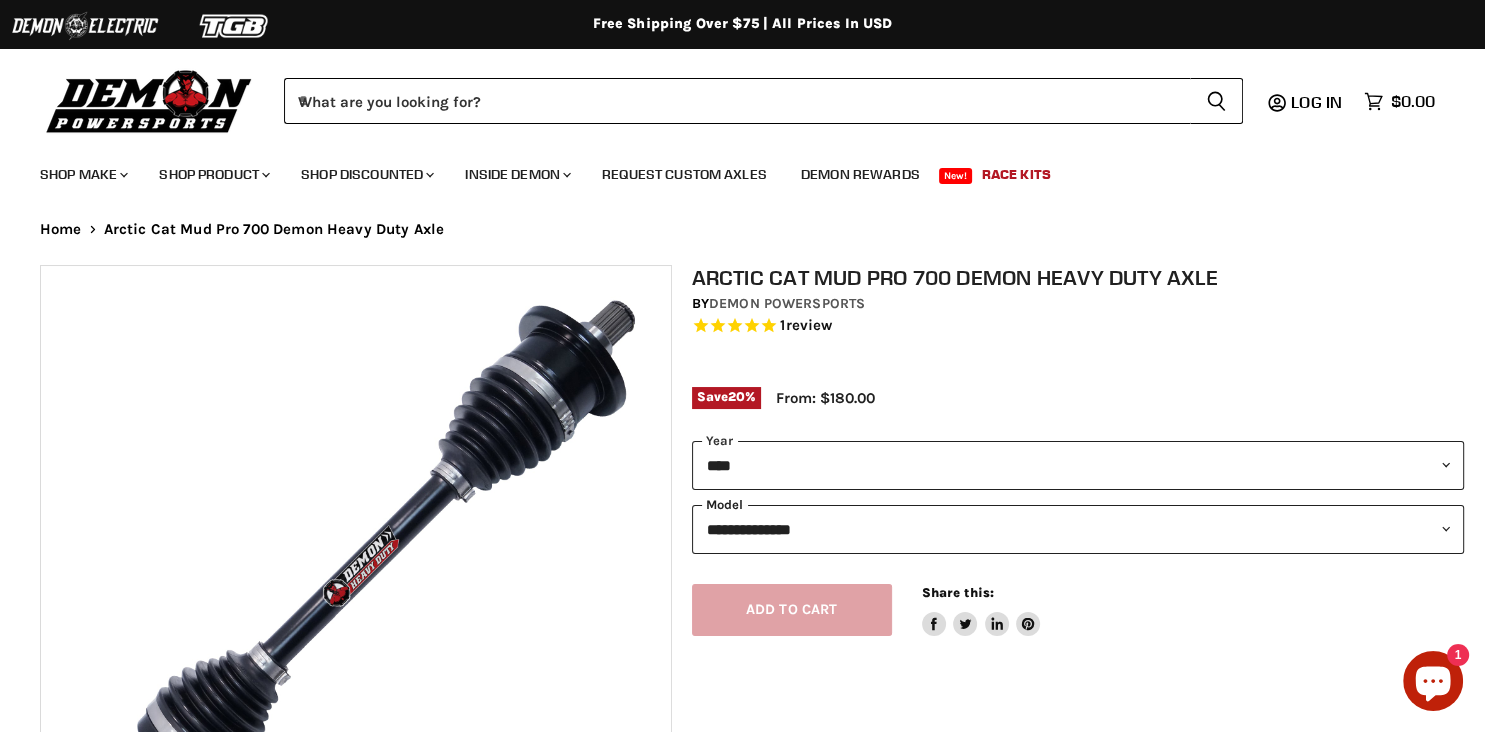click on "**********" at bounding box center (0, 0) 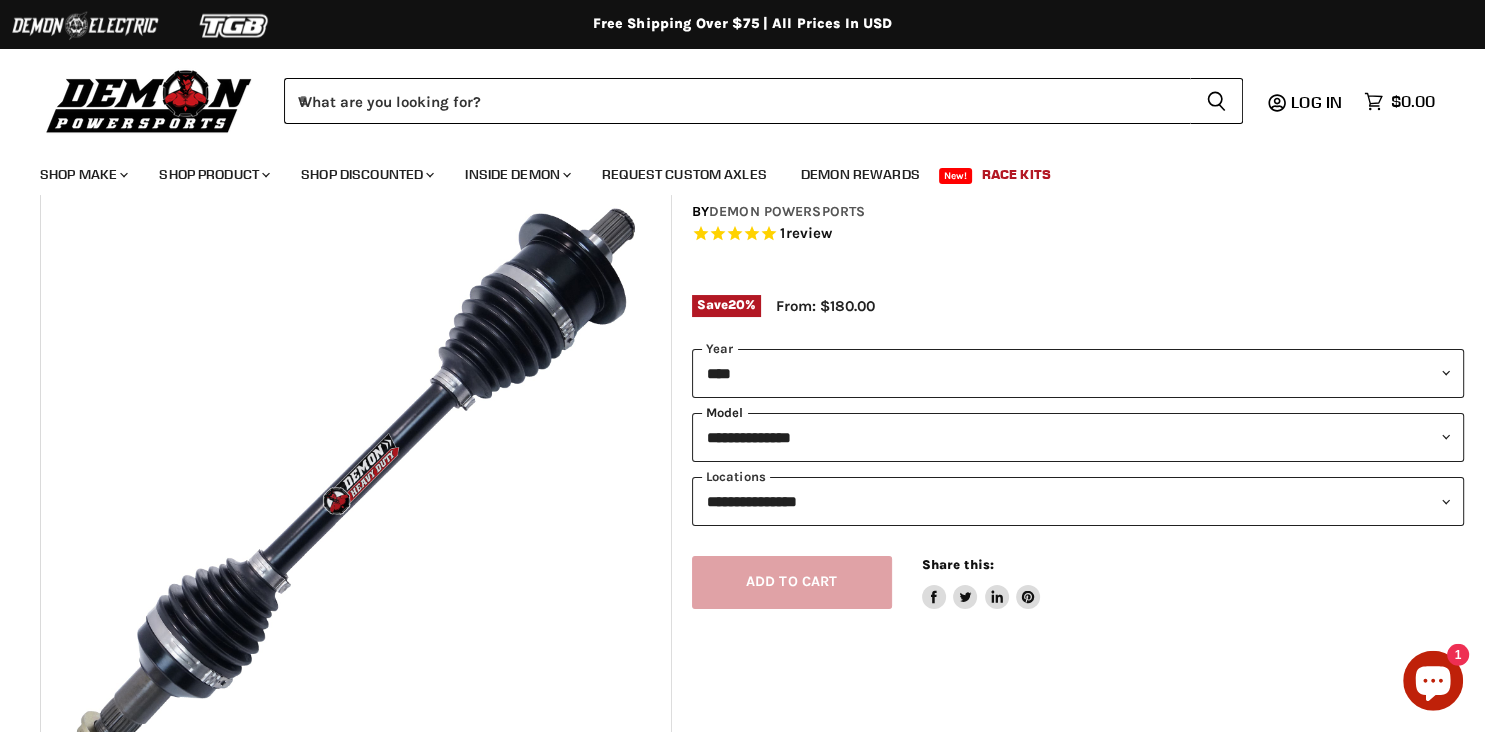 scroll, scrollTop: 211, scrollLeft: 0, axis: vertical 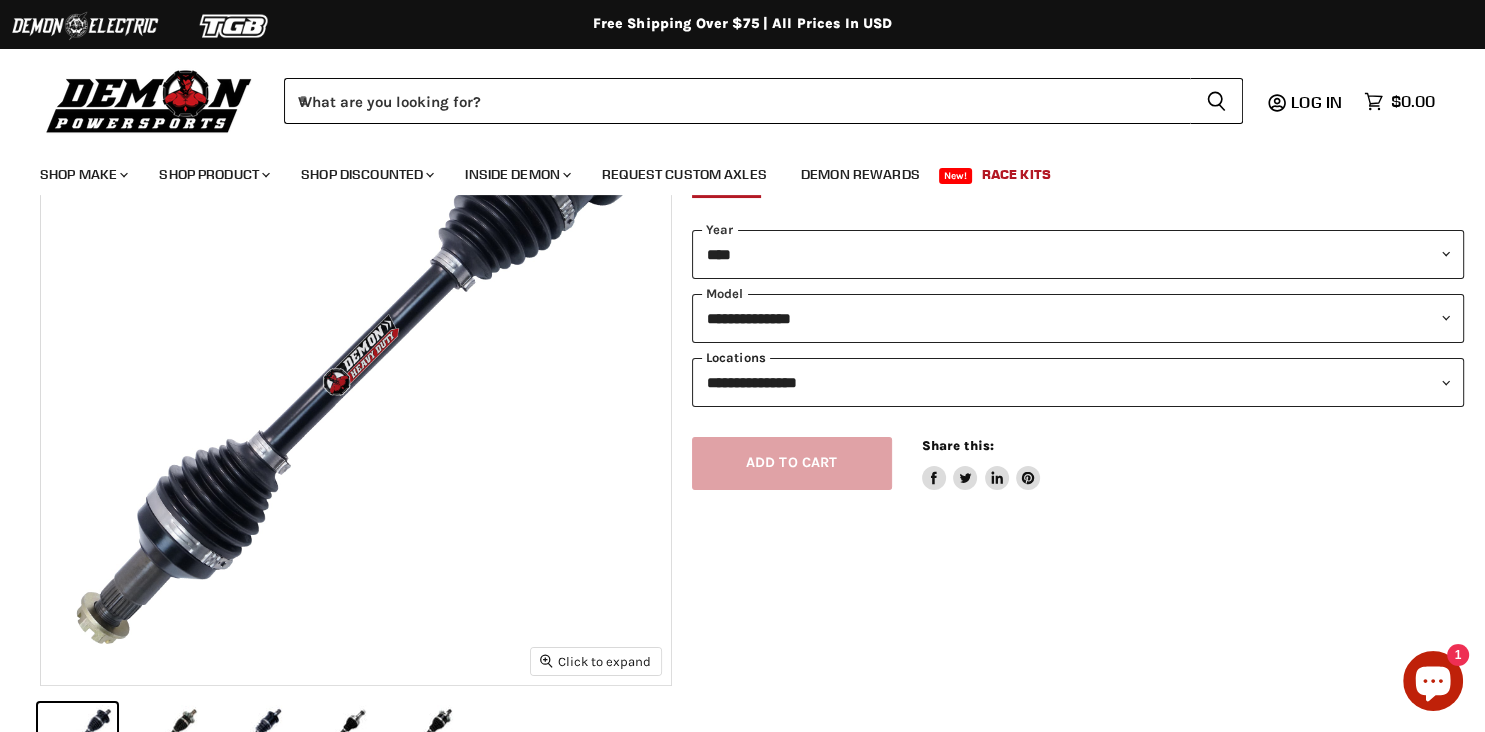 click on "**********" at bounding box center [1078, 382] 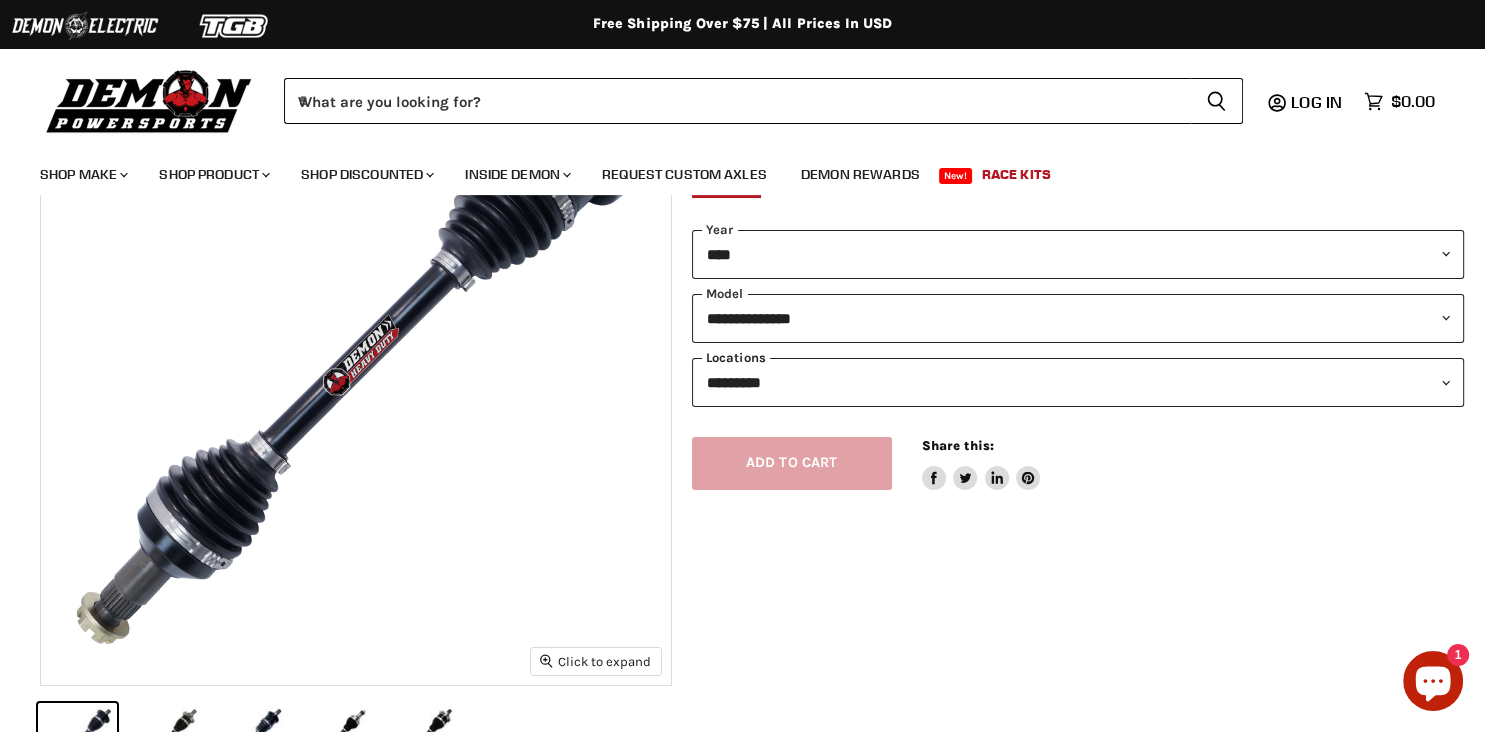 click on "*********" at bounding box center (0, 0) 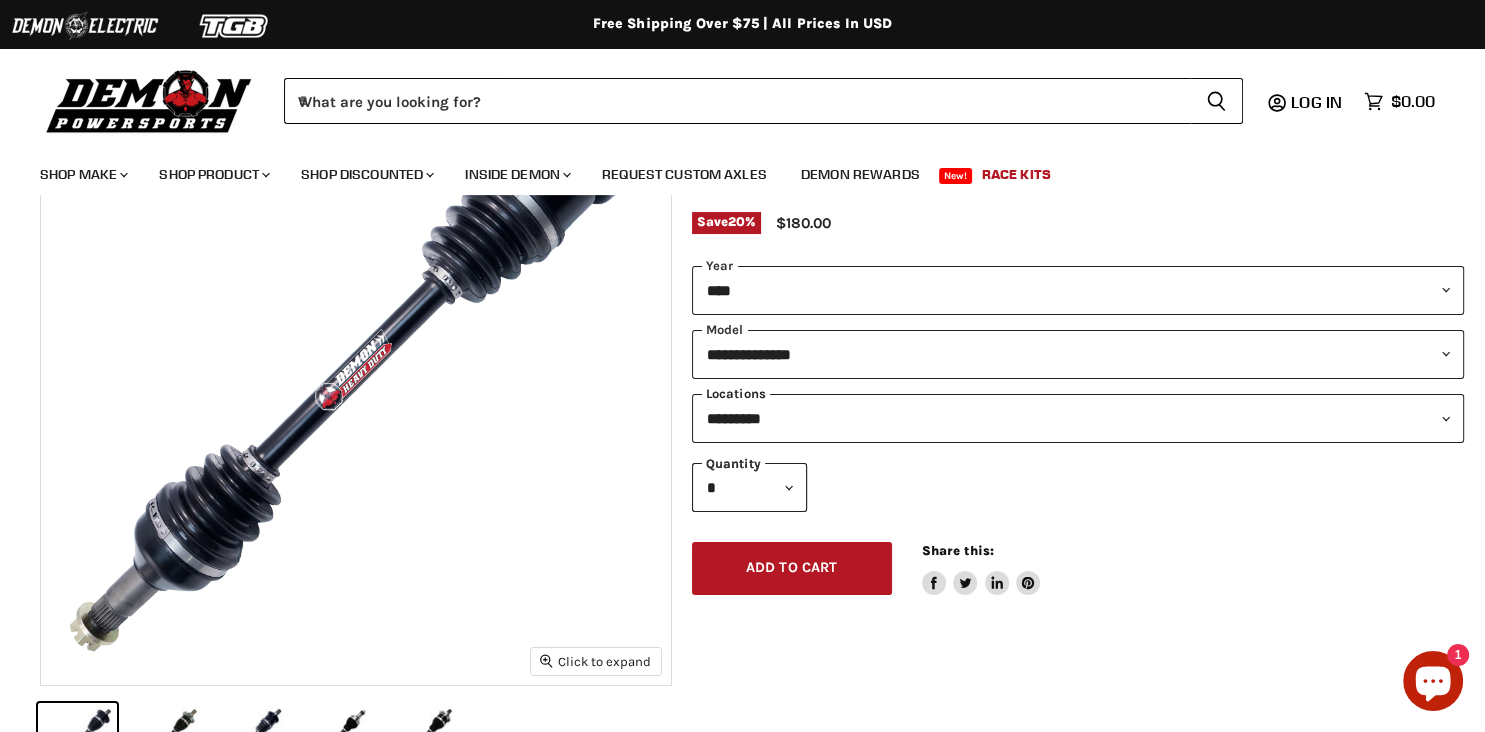 click on "**********" at bounding box center [1078, 418] 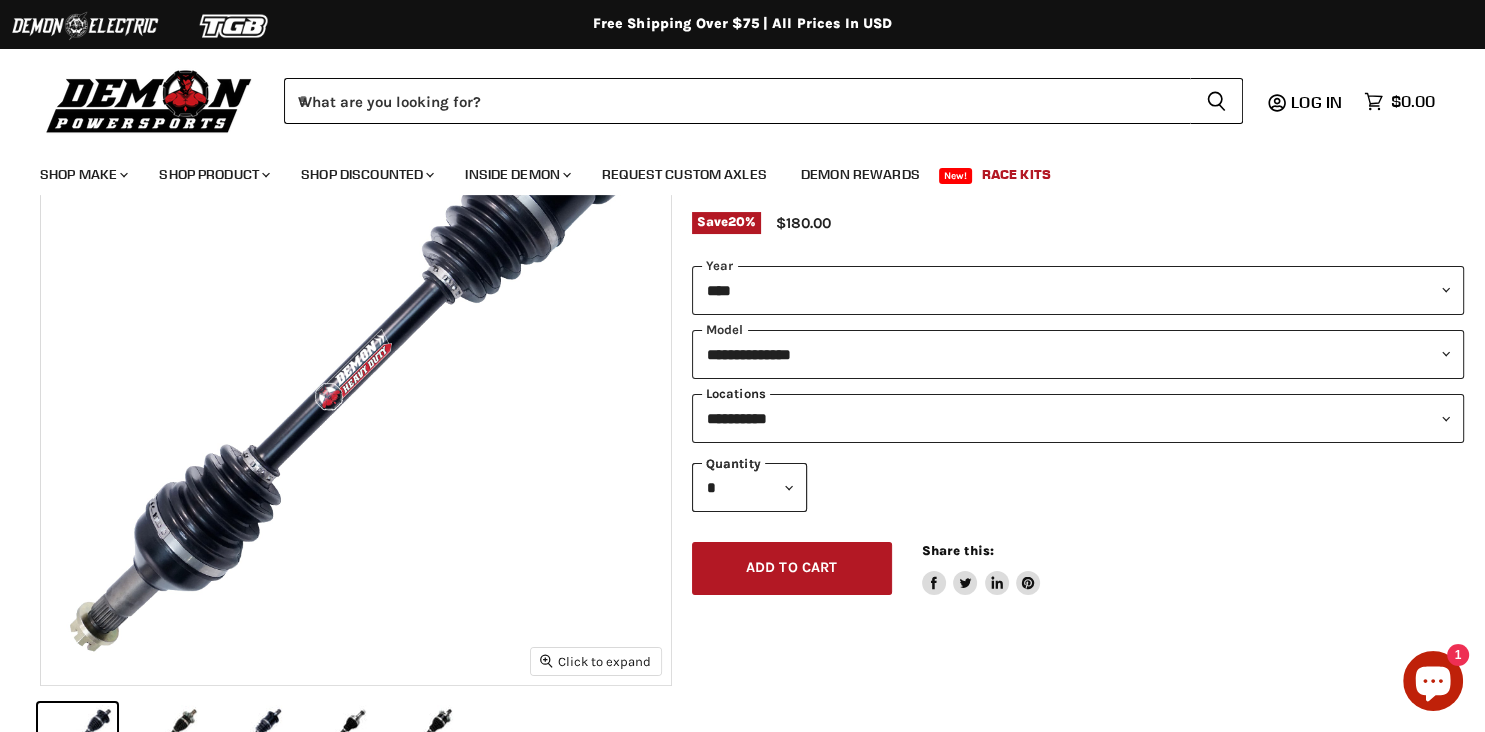 click on "**********" at bounding box center [0, 0] 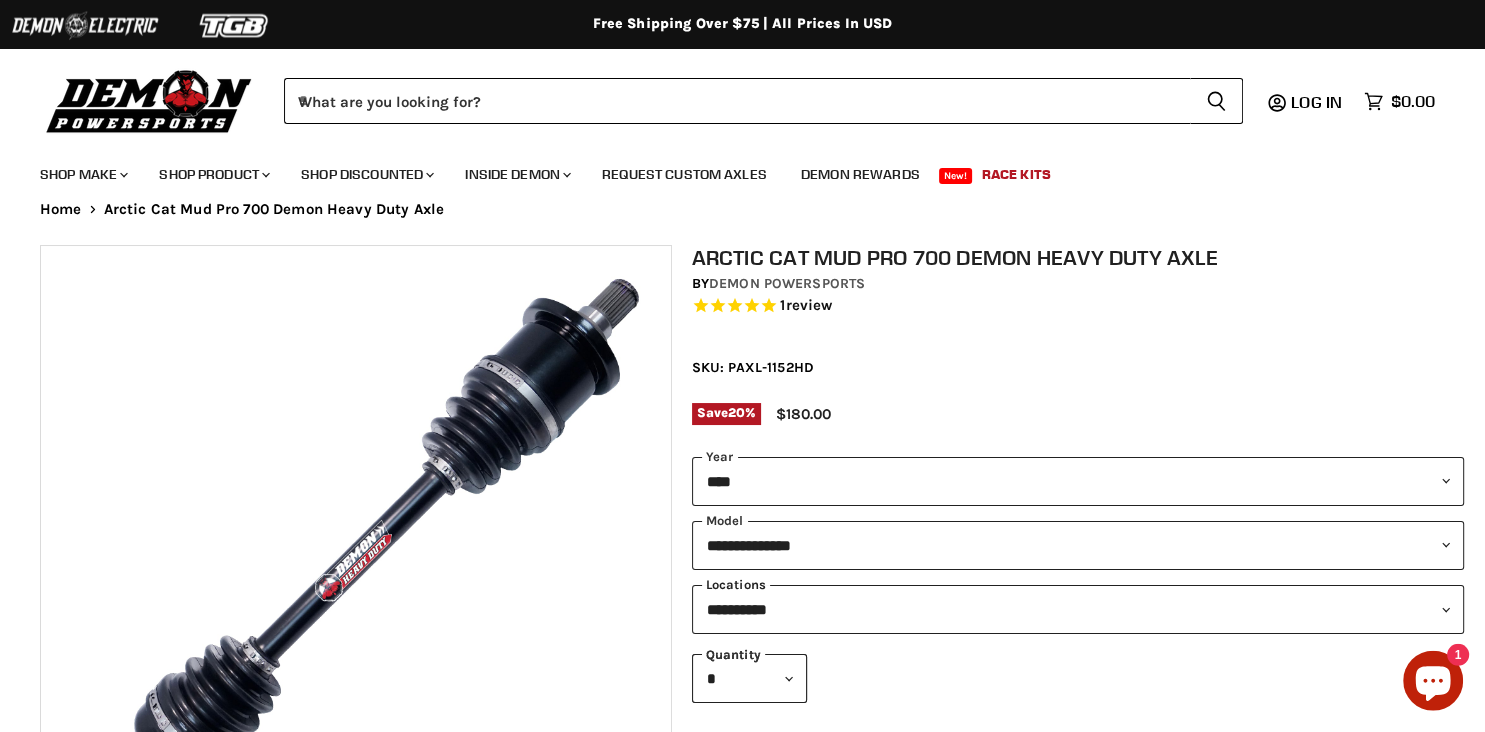 scroll, scrollTop: 0, scrollLeft: 0, axis: both 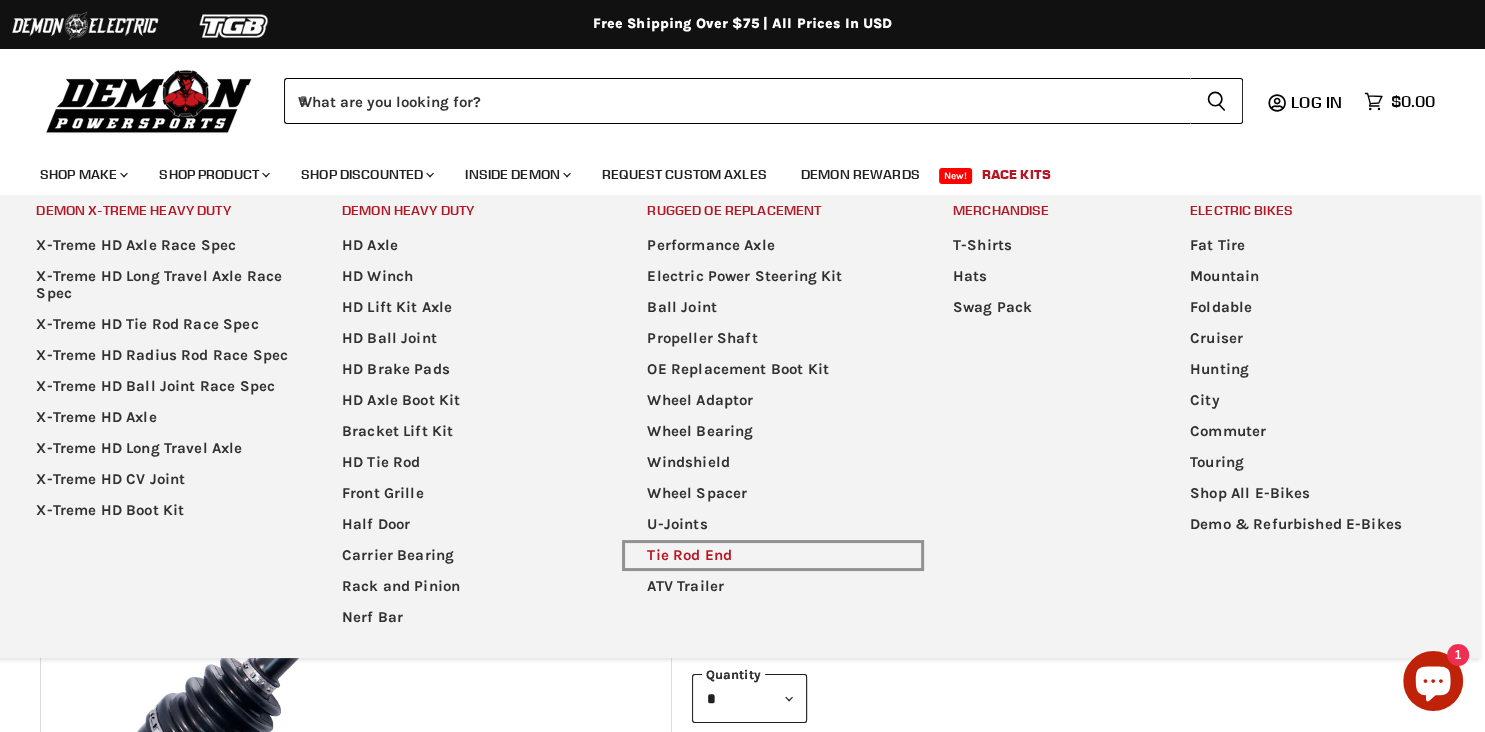 click on "Tie Rod End" at bounding box center [772, 555] 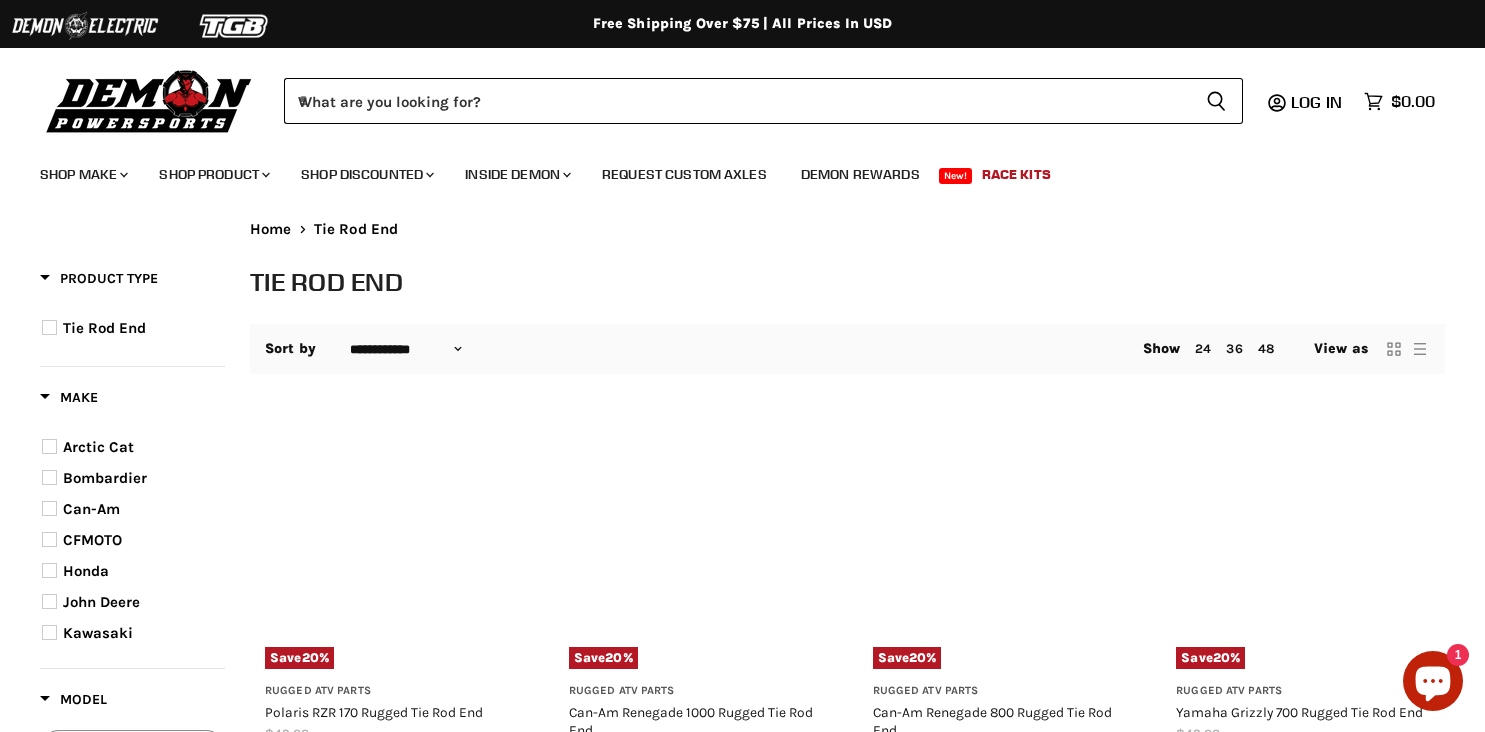 select on "**********" 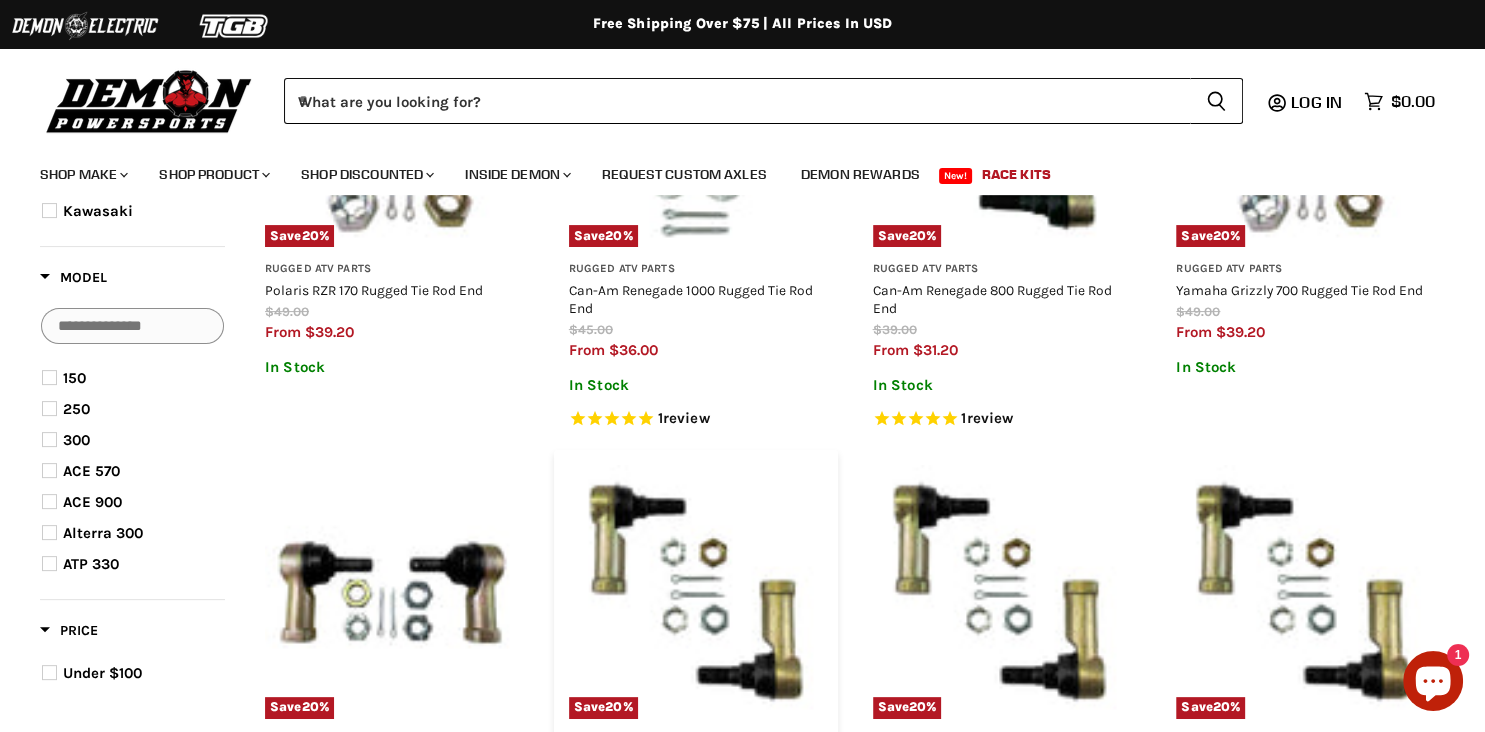 scroll, scrollTop: 0, scrollLeft: 0, axis: both 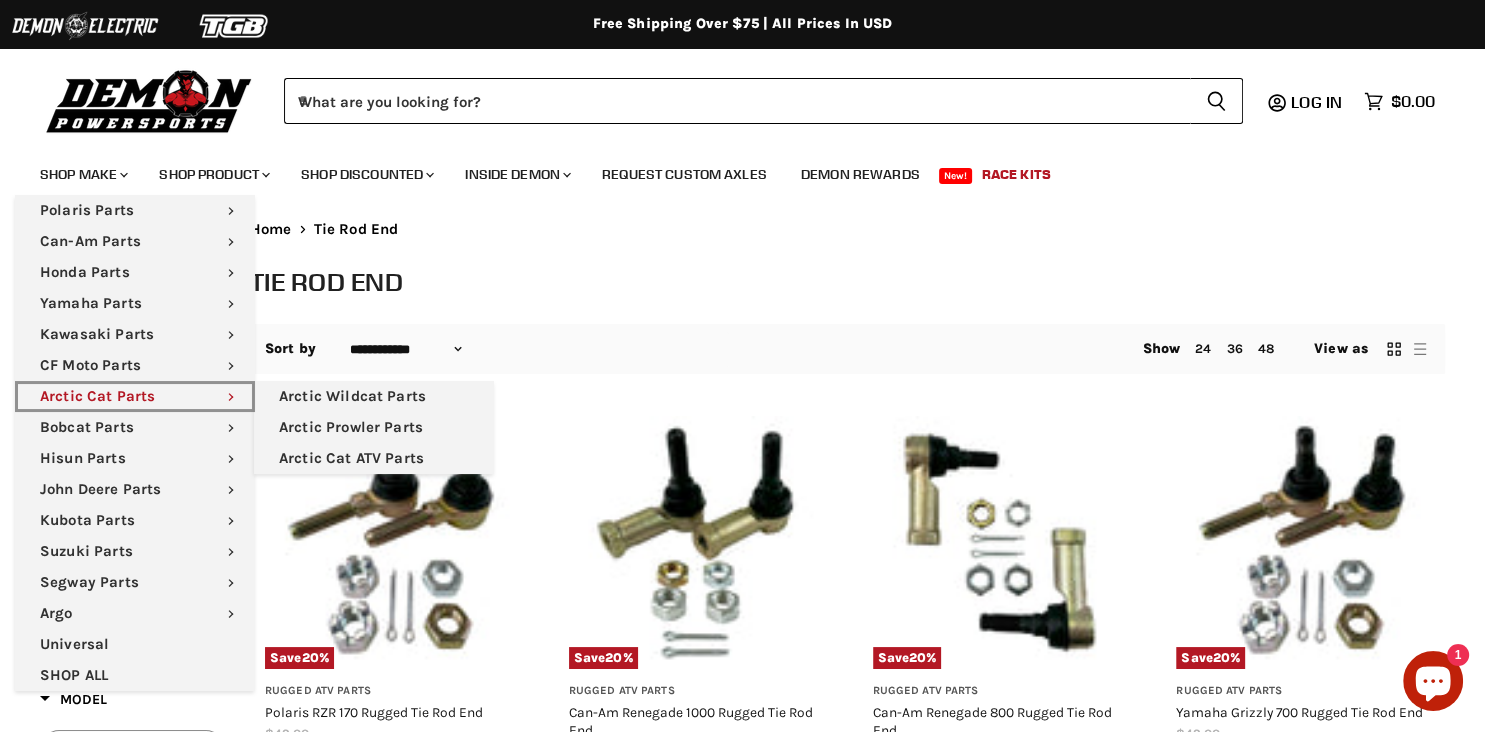 click on "Arctic Cat Parts
Chevron down icon" at bounding box center (135, 396) 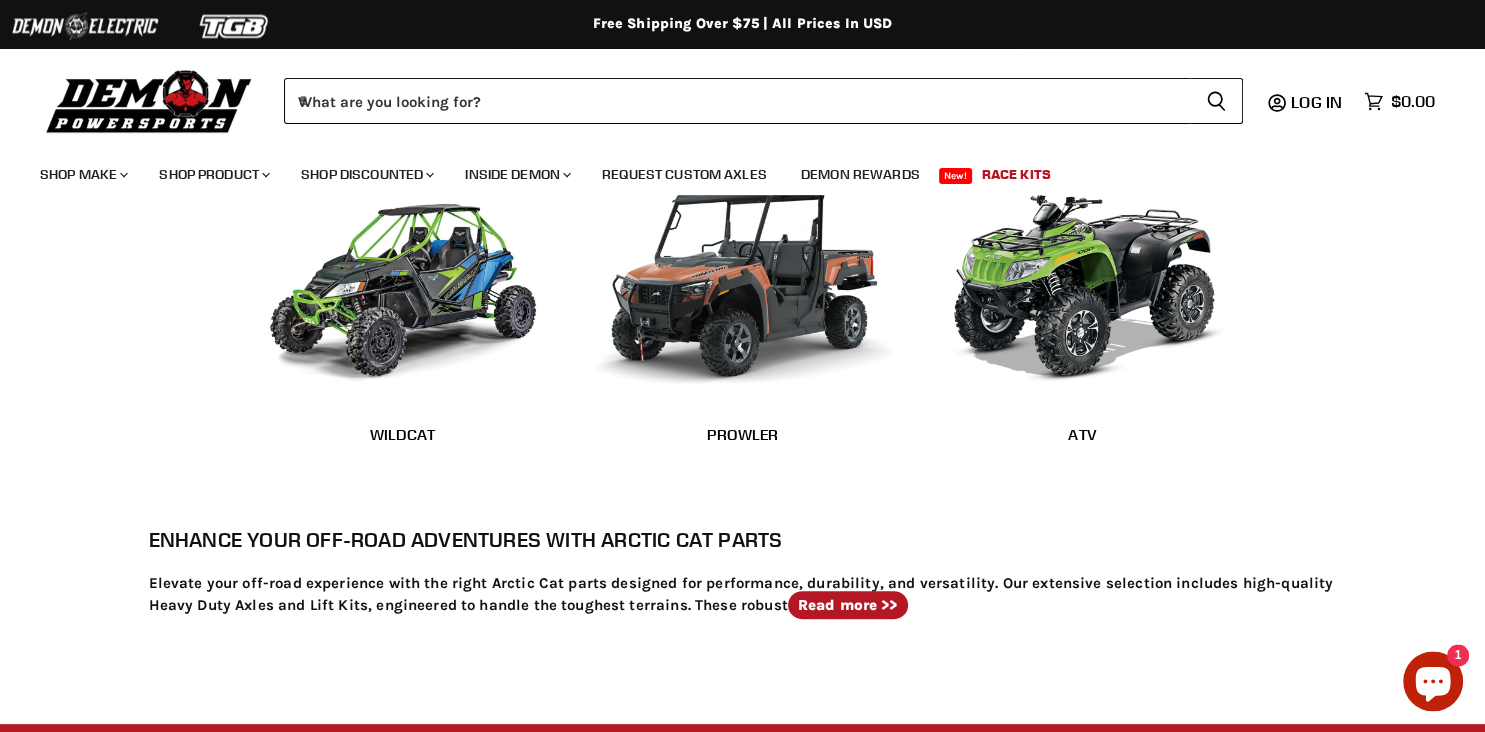 scroll, scrollTop: 528, scrollLeft: 0, axis: vertical 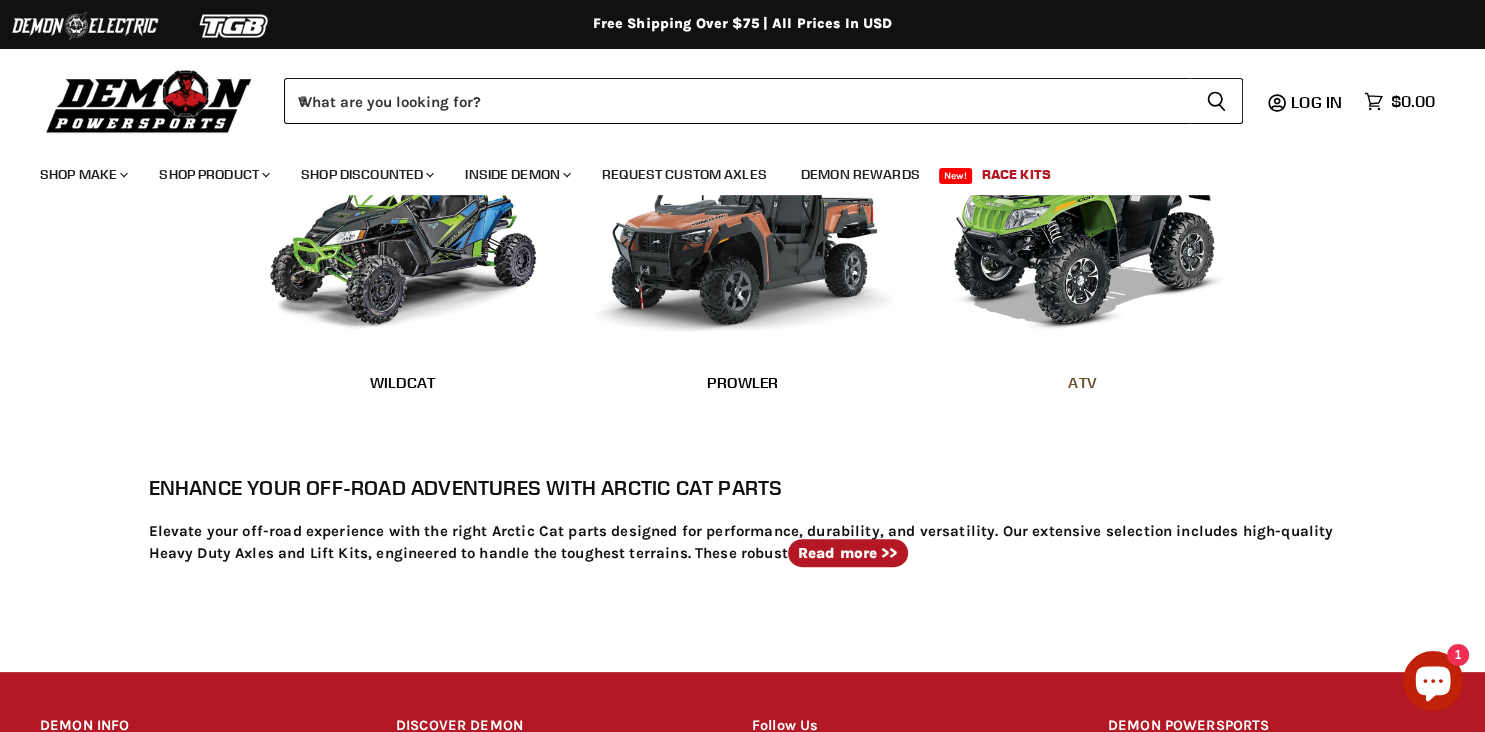 click on "ATV" at bounding box center [1083, 382] 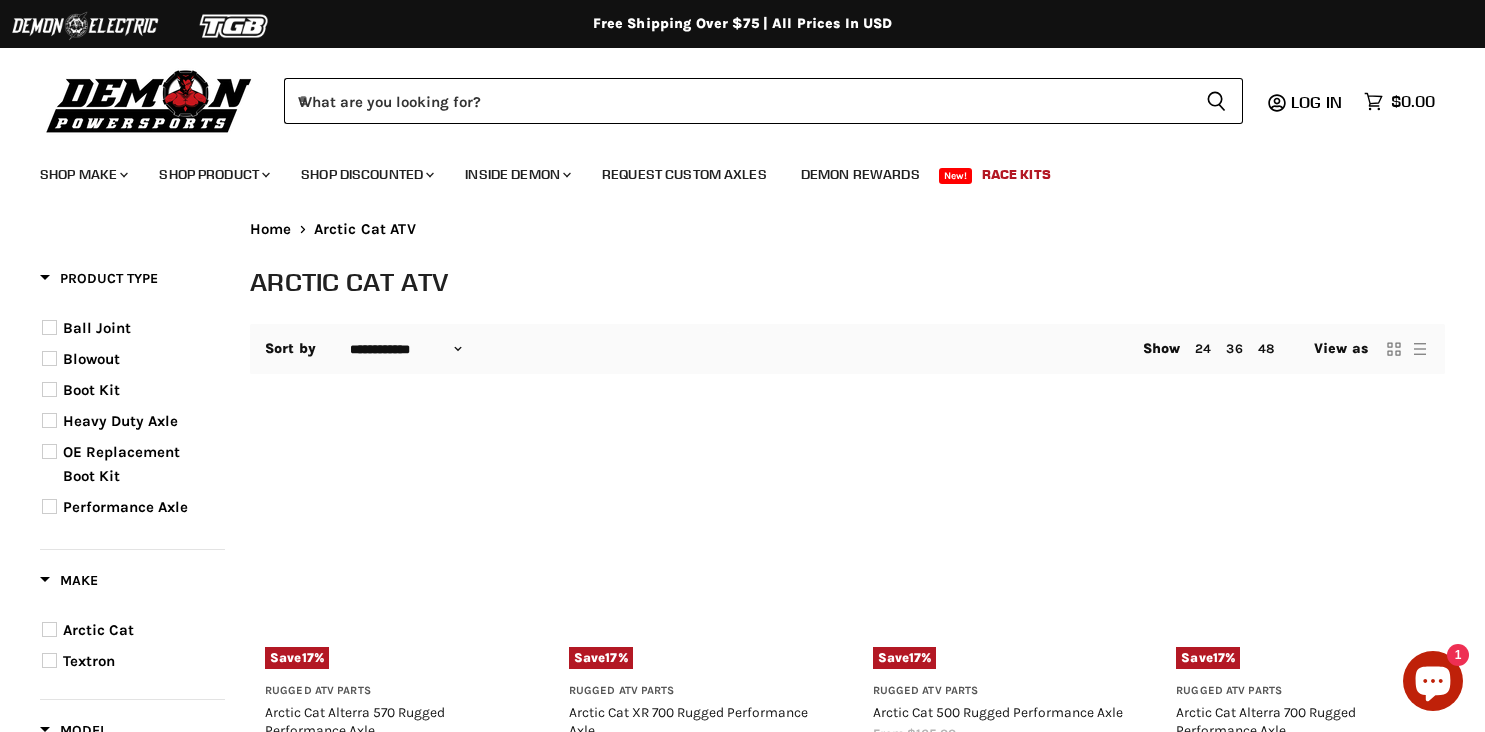 select on "**********" 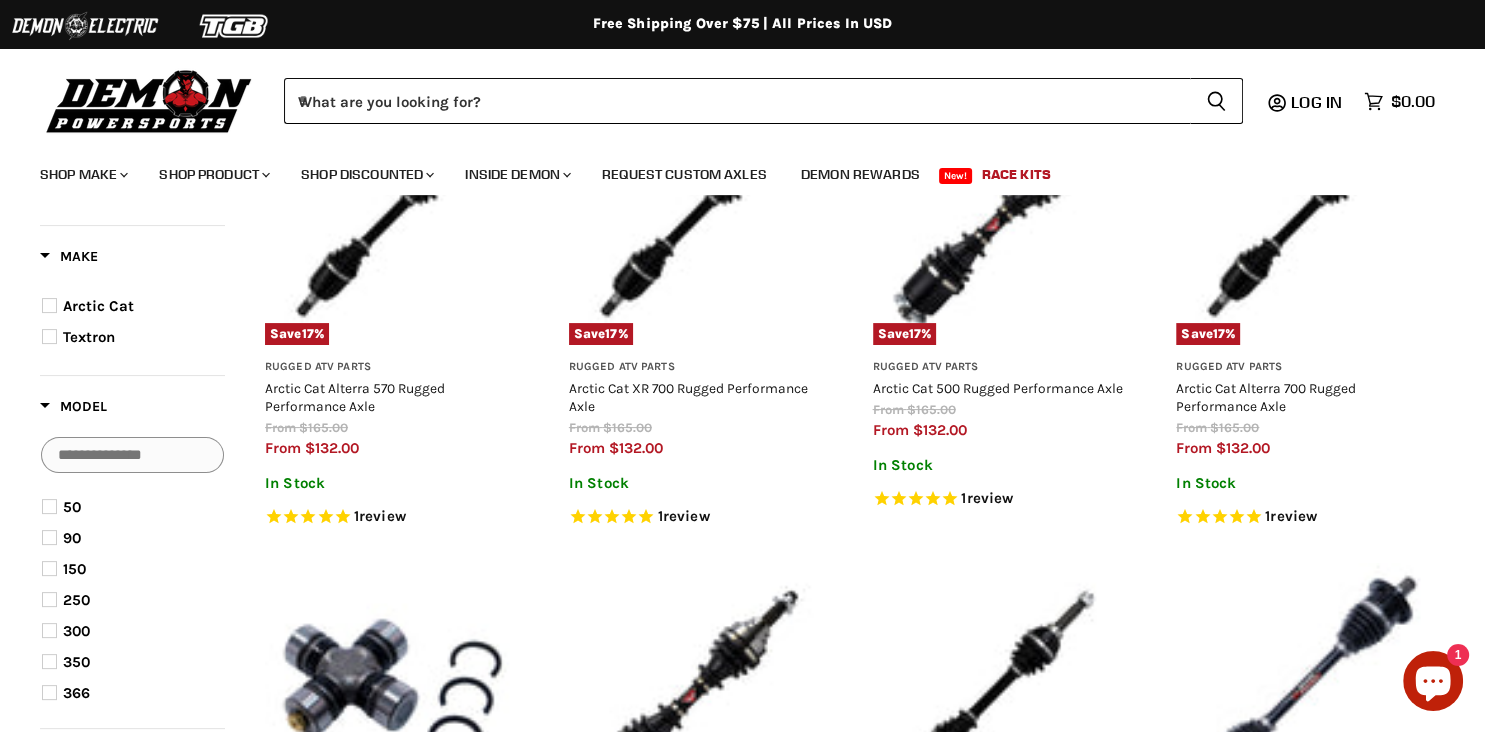 scroll, scrollTop: 422, scrollLeft: 0, axis: vertical 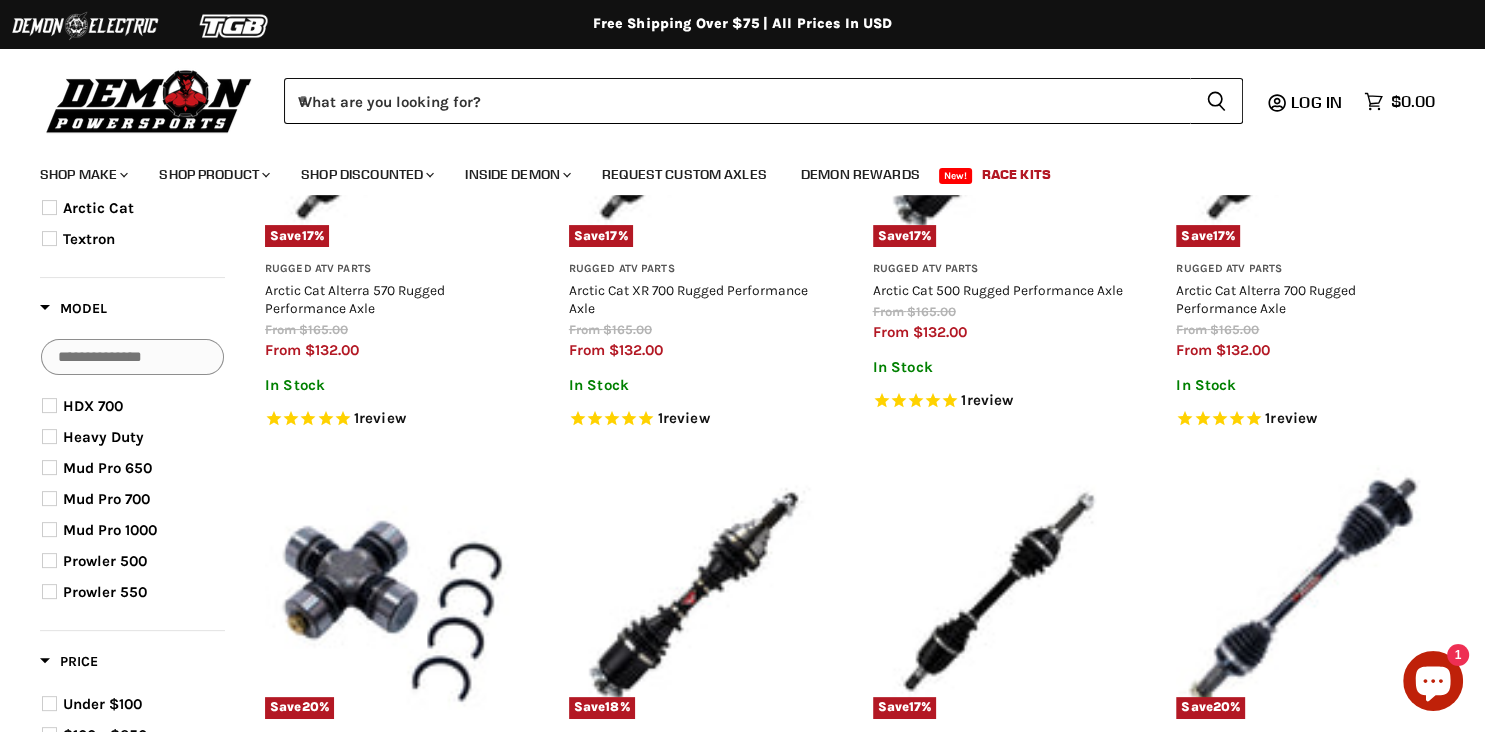 click on "Mud Pro 700" at bounding box center (106, 499) 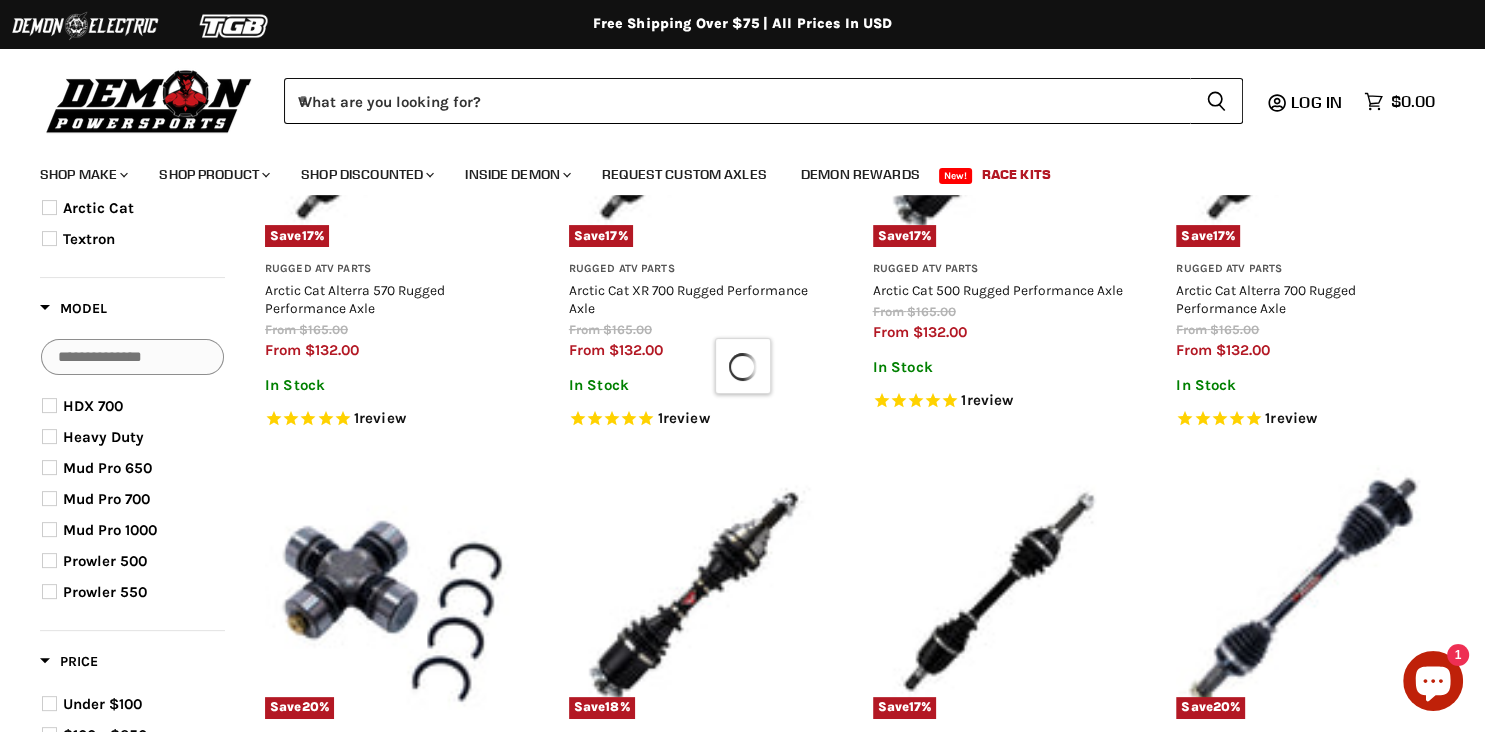 select on "**********" 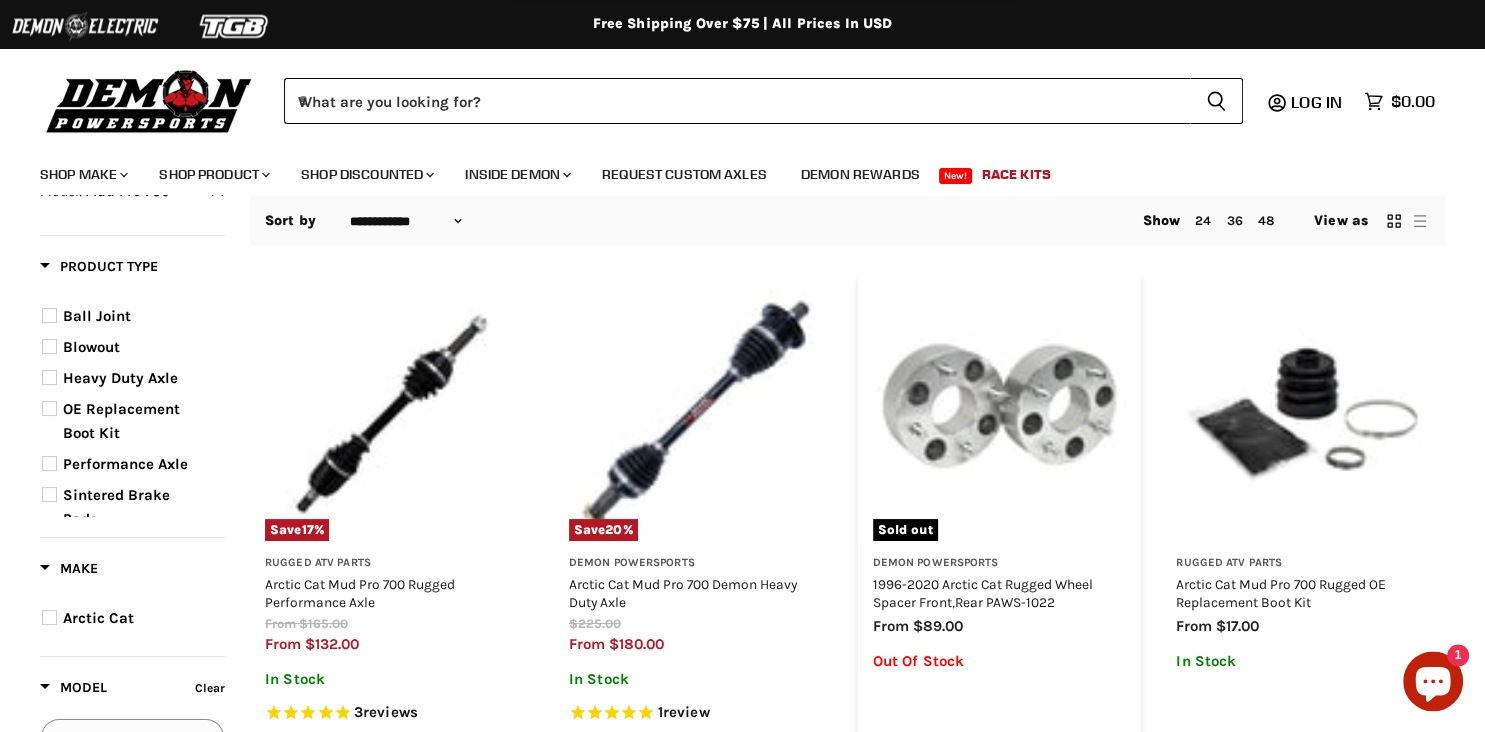 scroll, scrollTop: 0, scrollLeft: 0, axis: both 